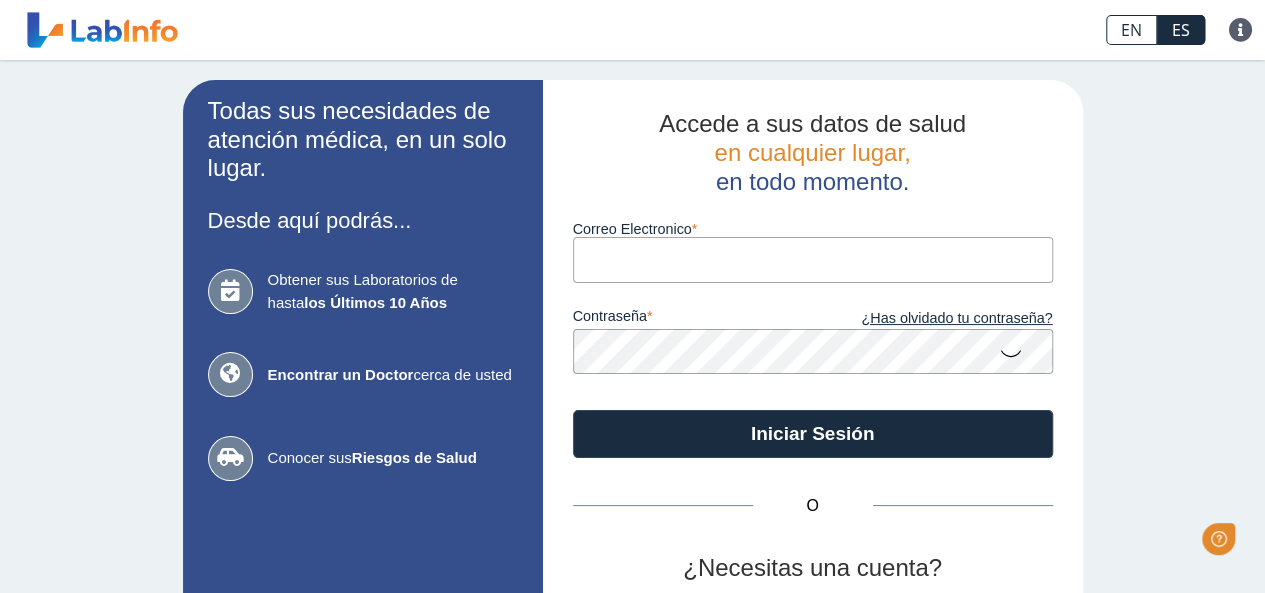 scroll, scrollTop: 0, scrollLeft: 0, axis: both 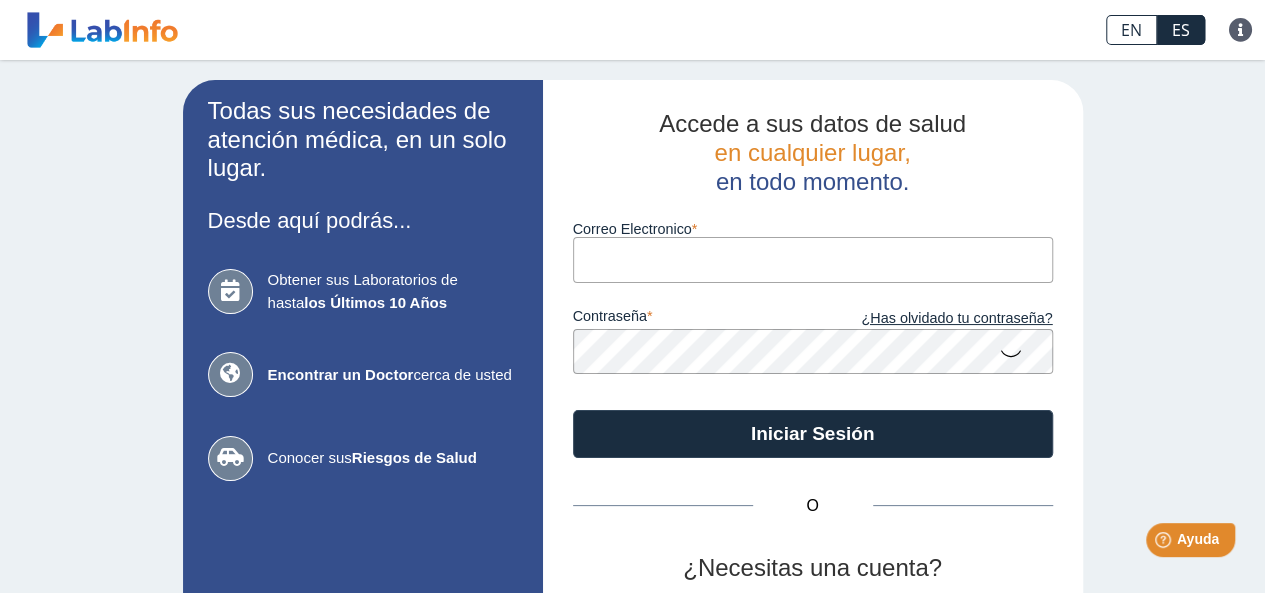 click on "Correo Electronico" at bounding box center (813, 259) 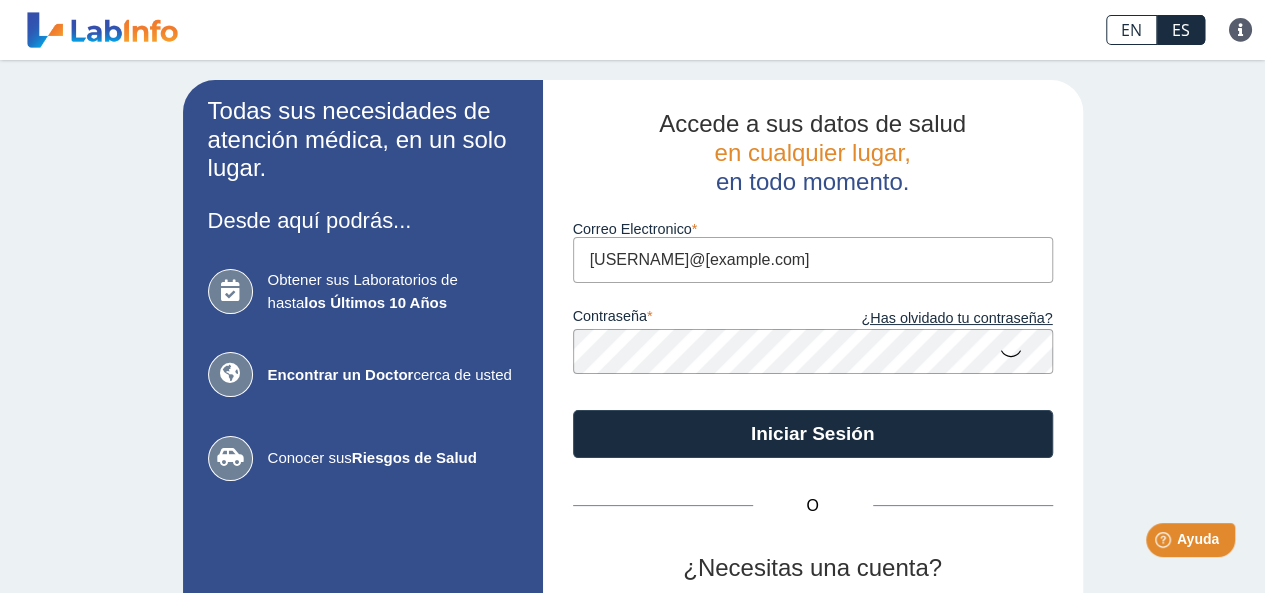 click 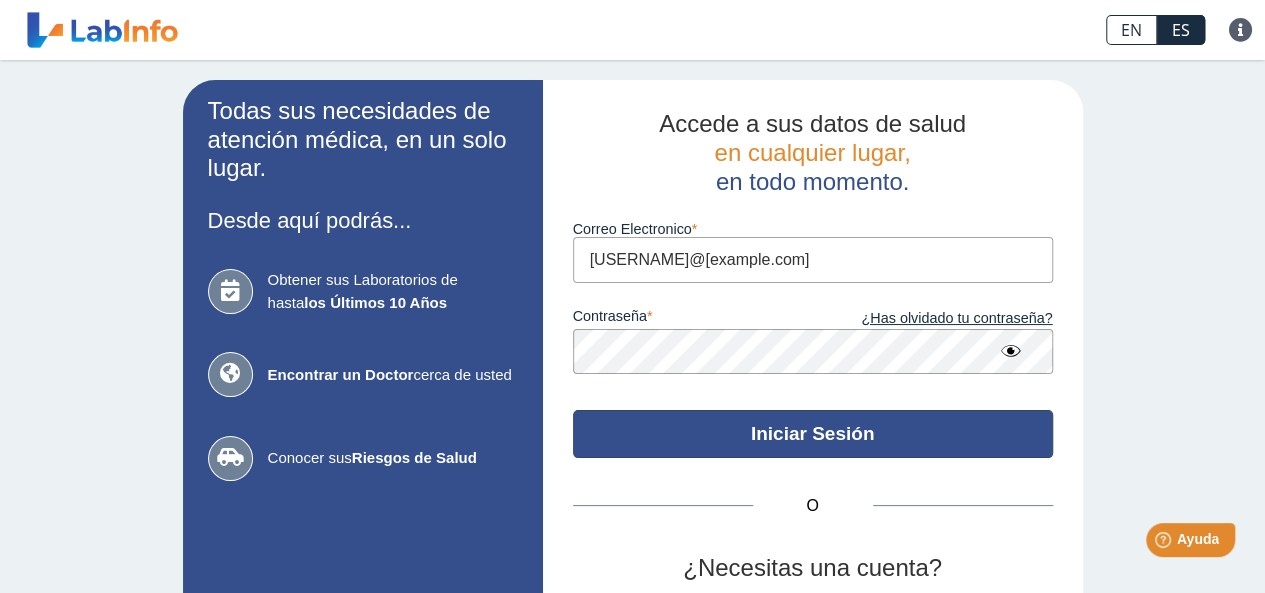 click on "Iniciar Sesión" 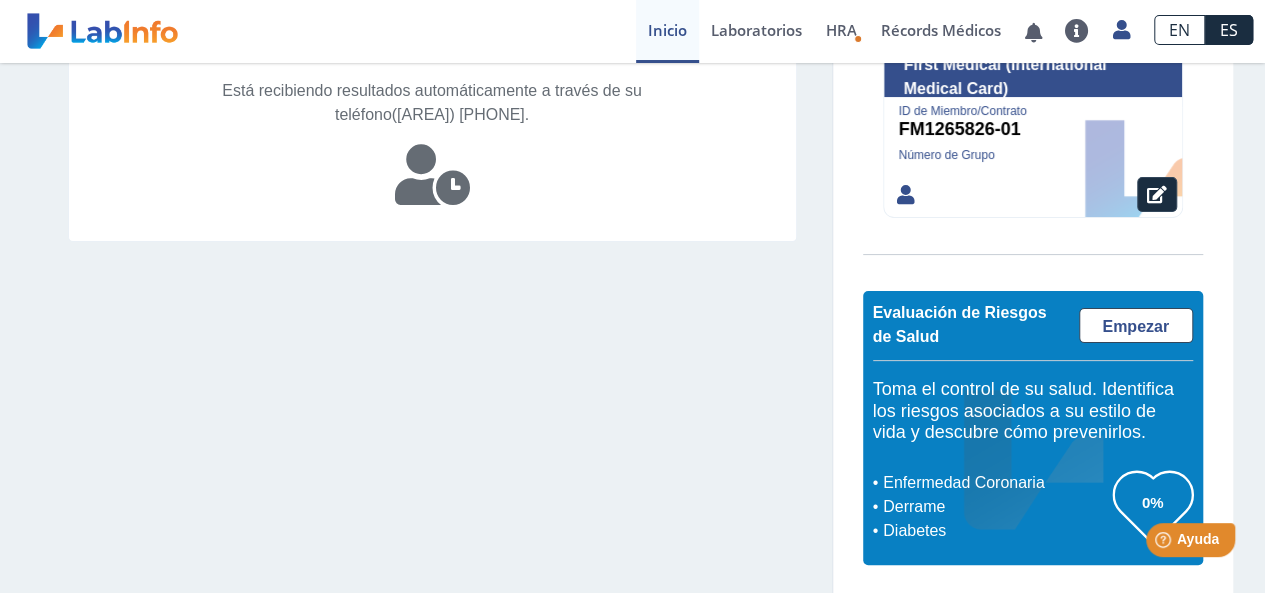 scroll, scrollTop: 0, scrollLeft: 0, axis: both 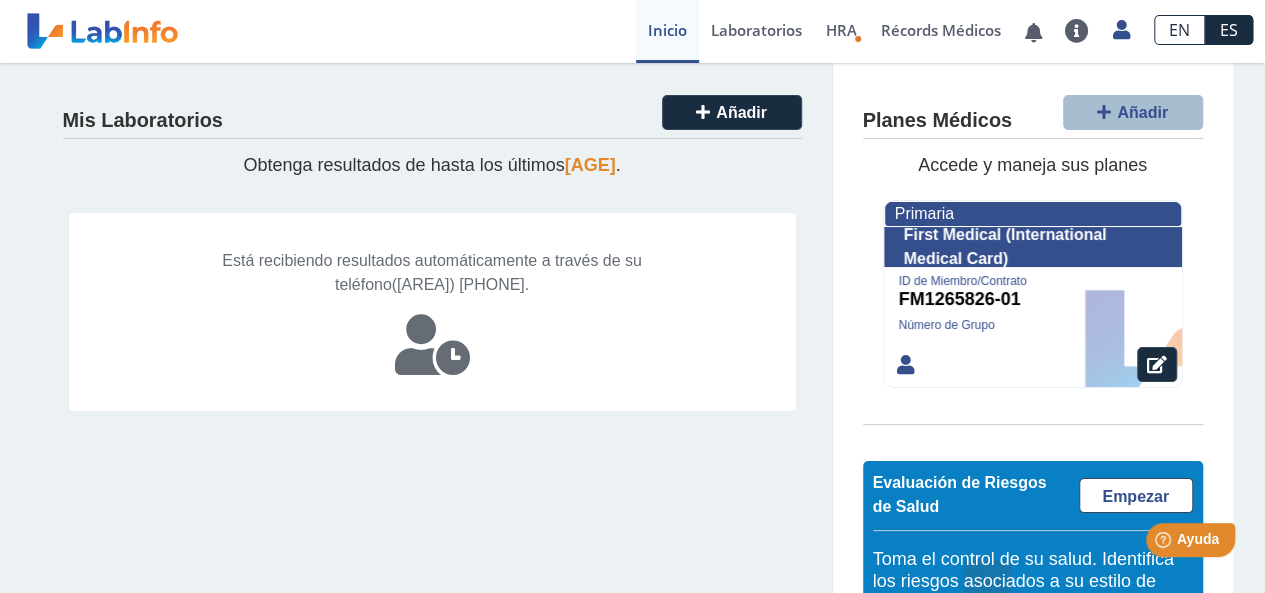 click 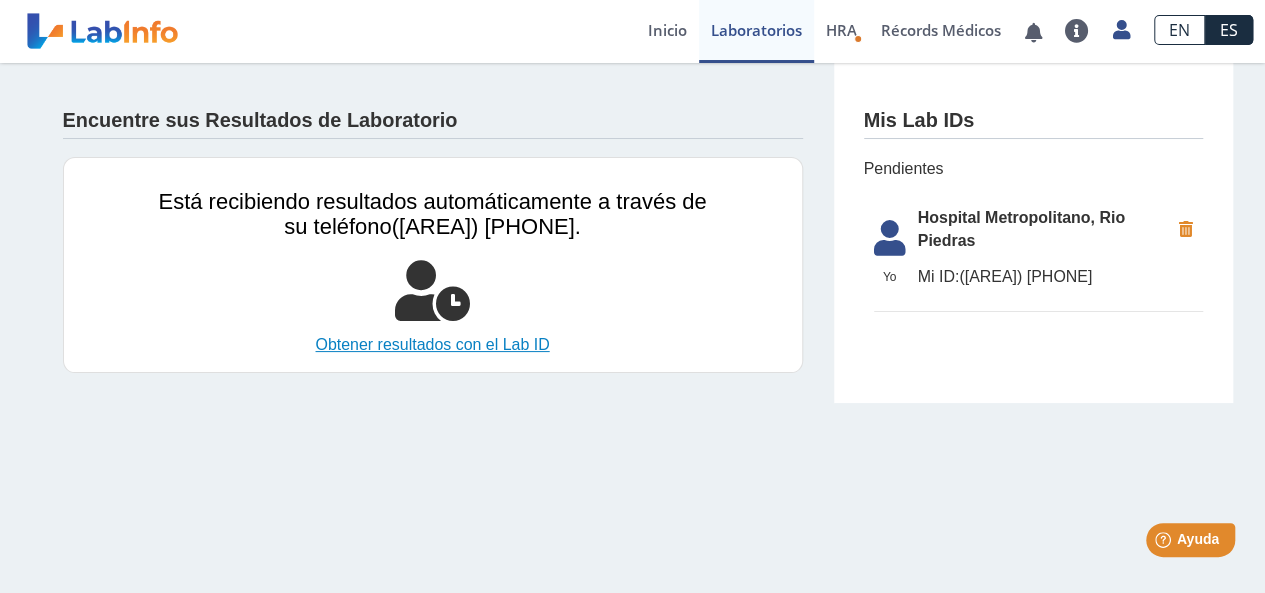 click on "Obtener resultados con el Lab ID" 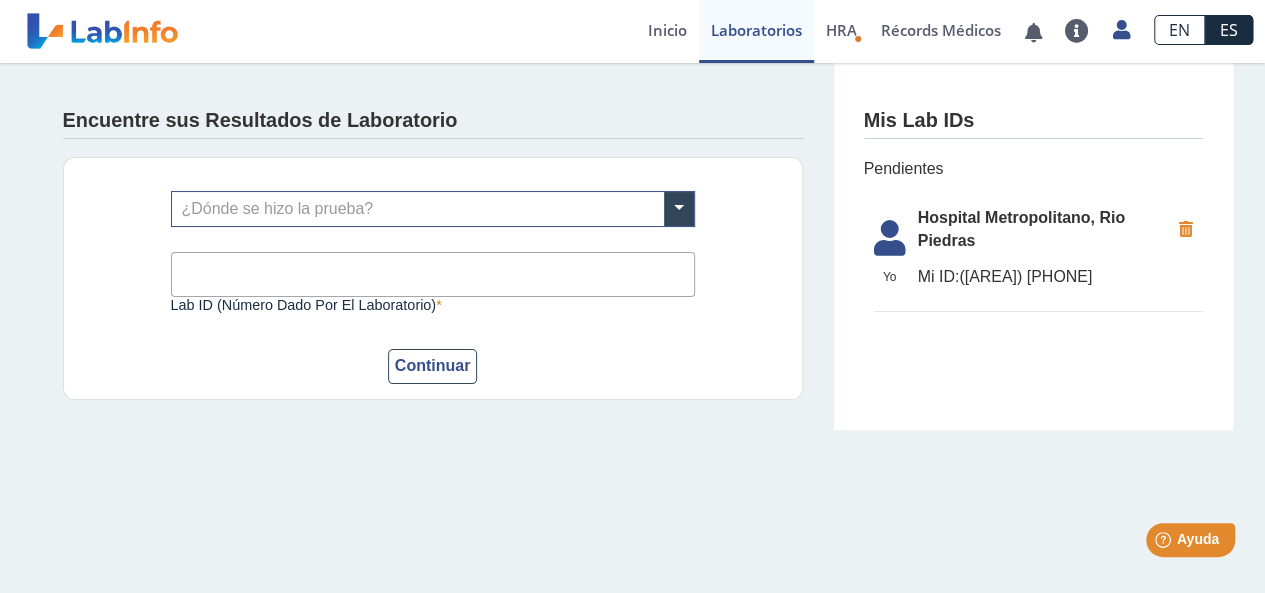 click on "¿Dónde se hizo la prueba? Lab ID (número dado por el laboratorio) Este campo es requerido Continuar" 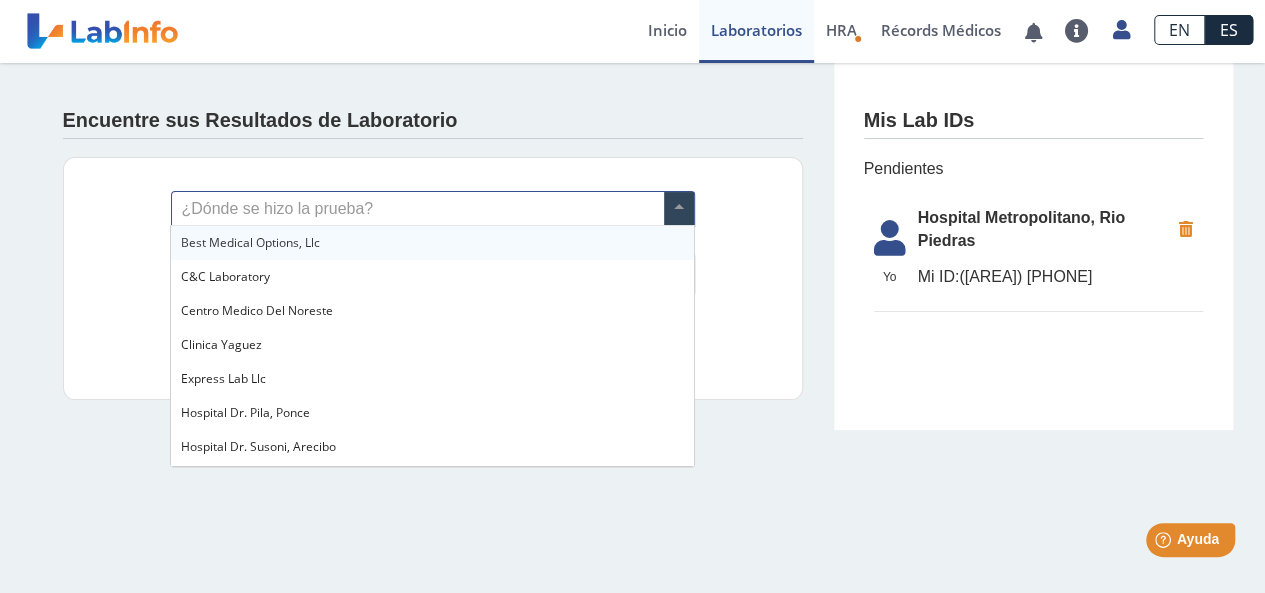 click at bounding box center (679, 209) 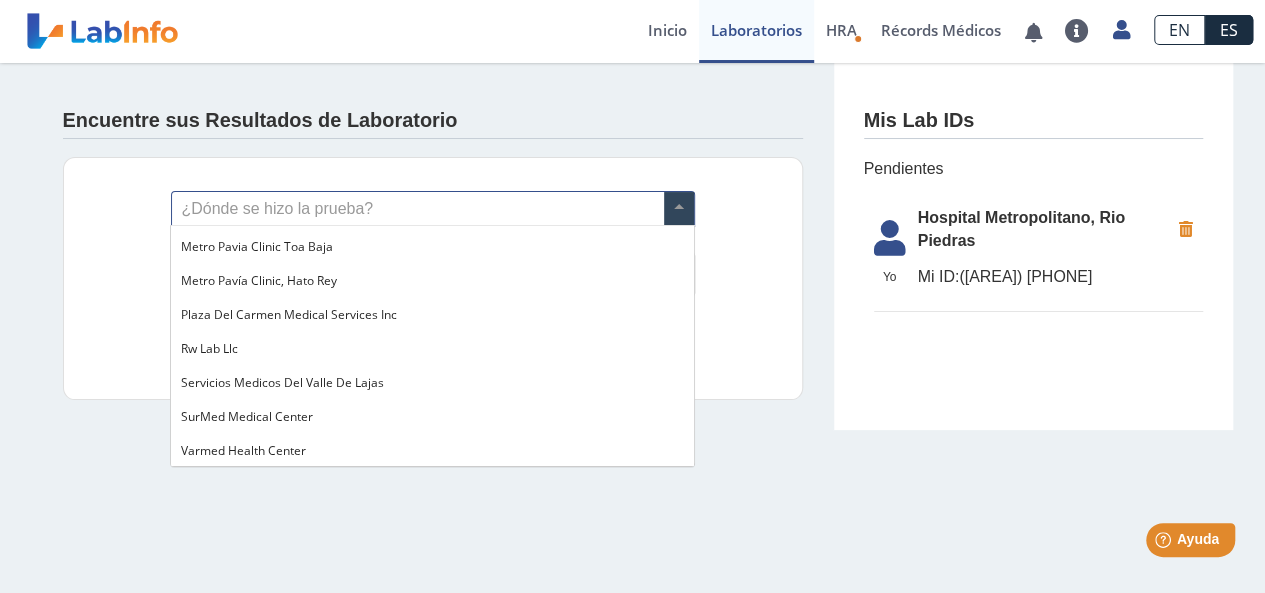 scroll, scrollTop: 1630, scrollLeft: 0, axis: vertical 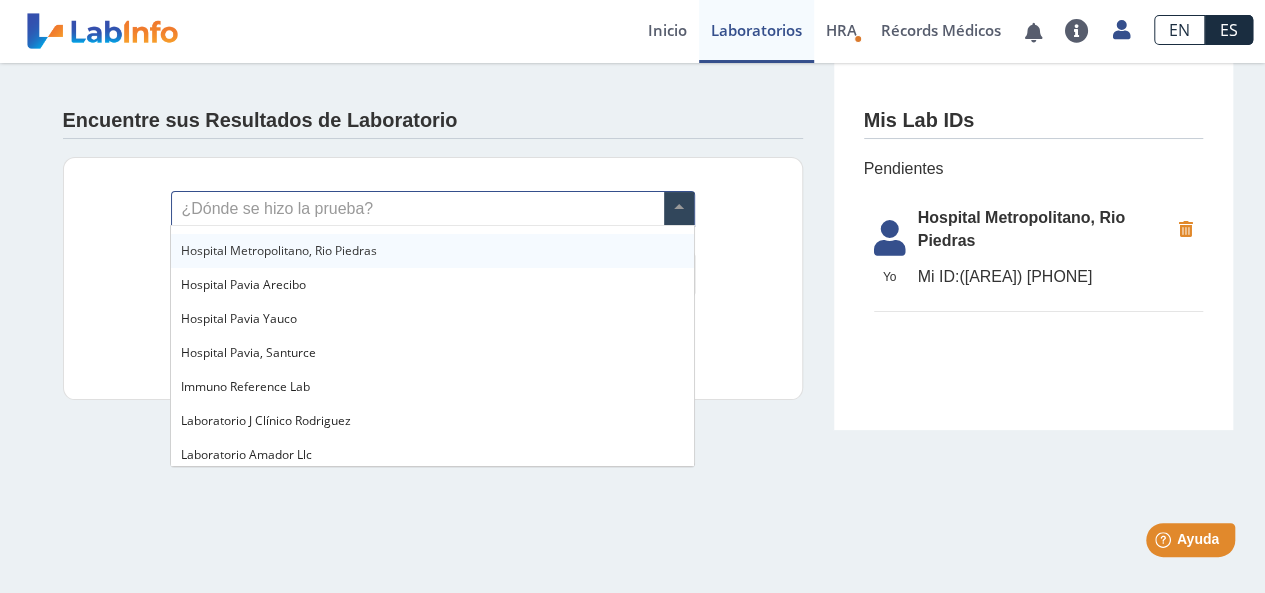 click on "Hospital Metropolitano, Rio Piedras" at bounding box center [432, 251] 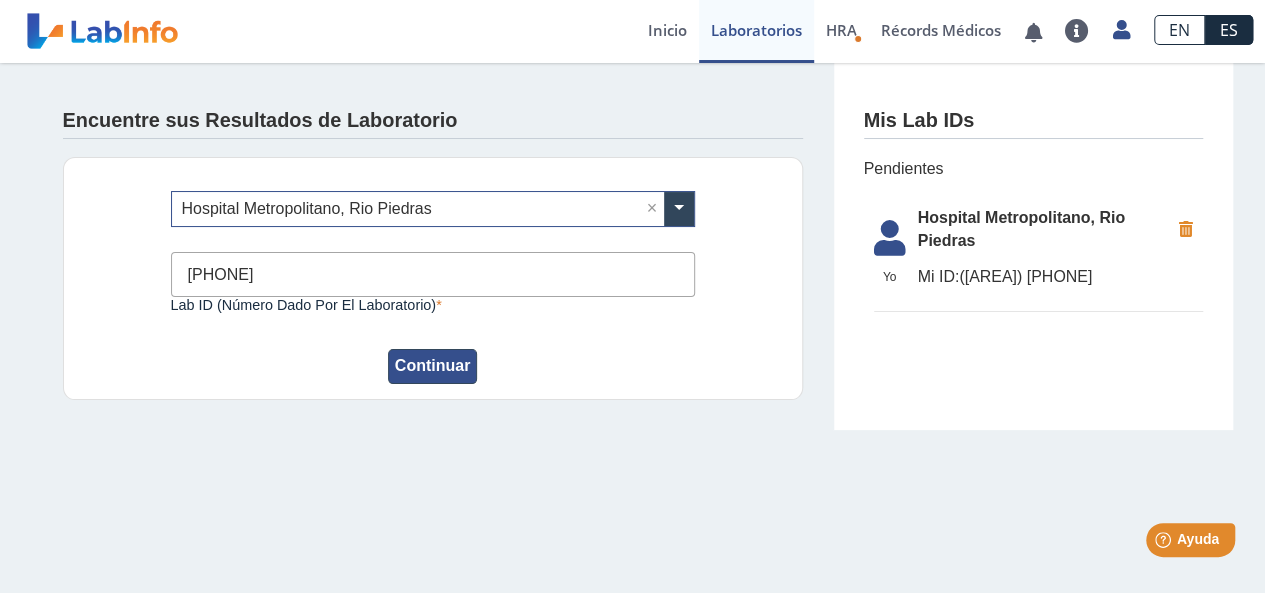 type on "7877172513" 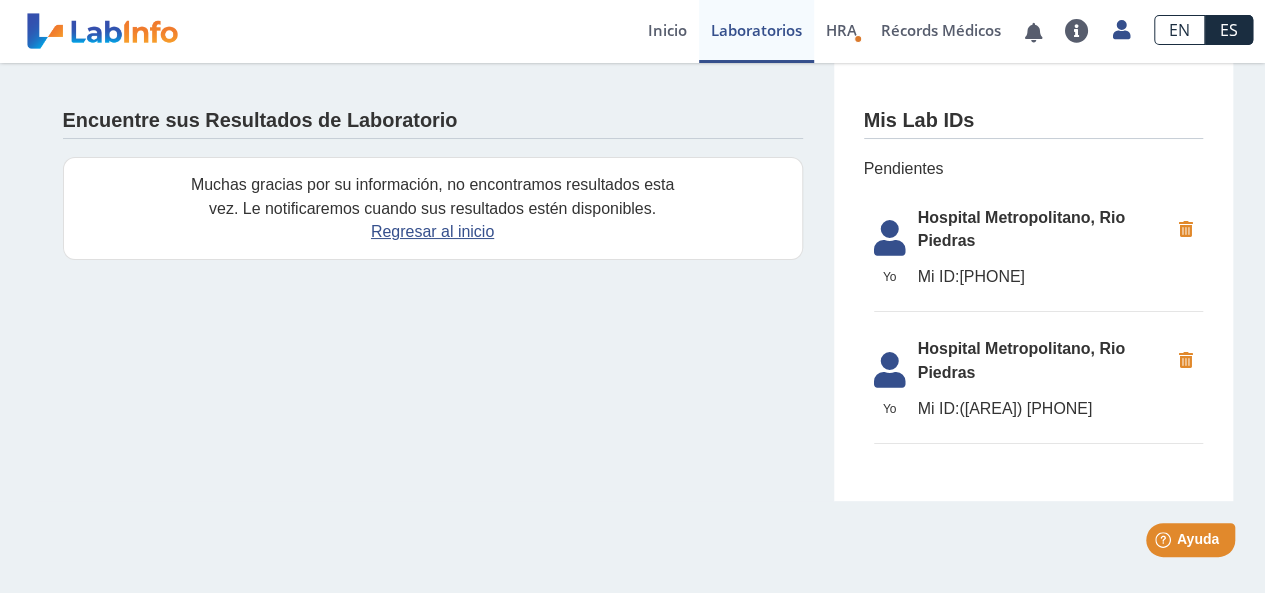 click on "Hospital Metropolitano, Rio Piedras" 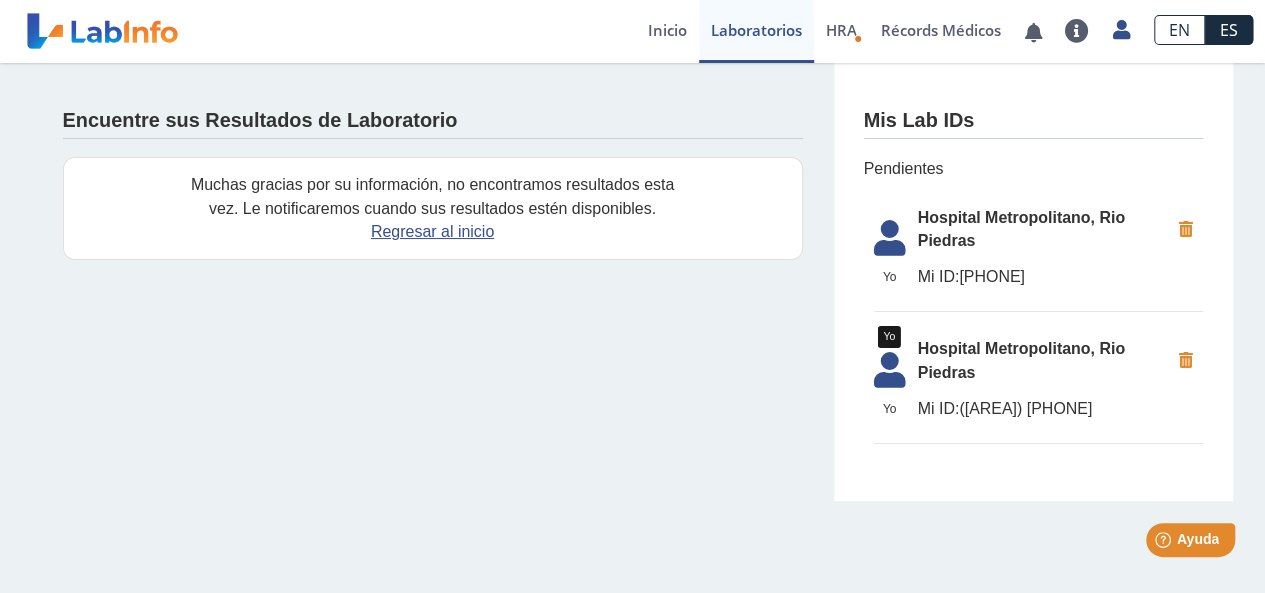drag, startPoint x: 907, startPoint y: 371, endPoint x: 918, endPoint y: 368, distance: 11.401754 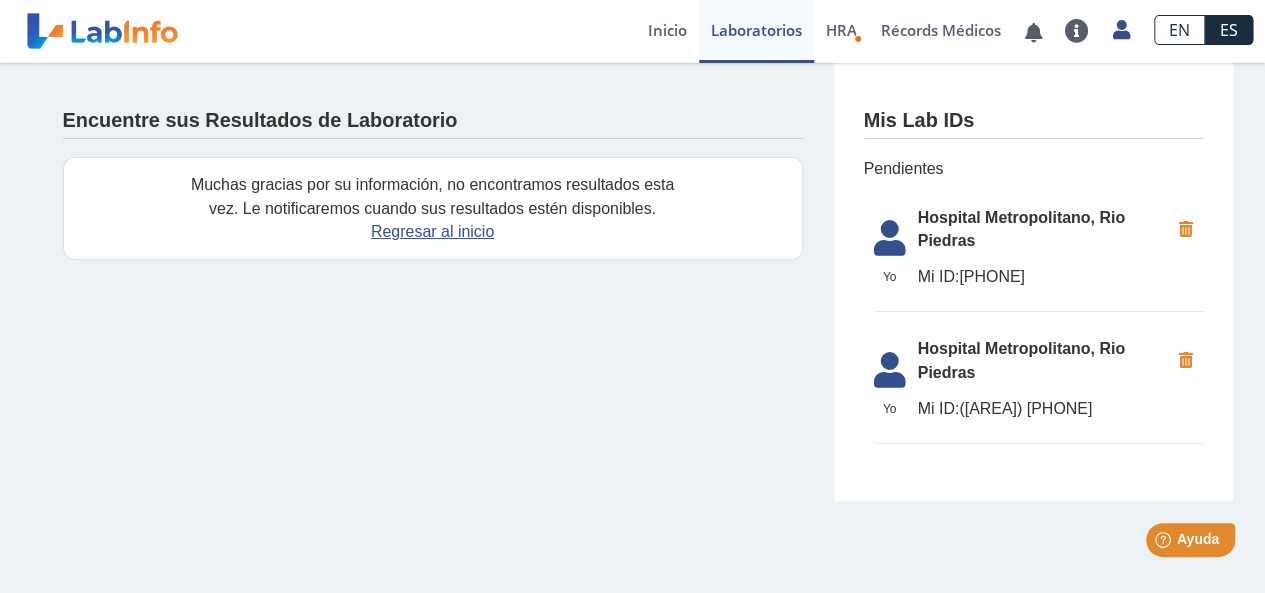 click 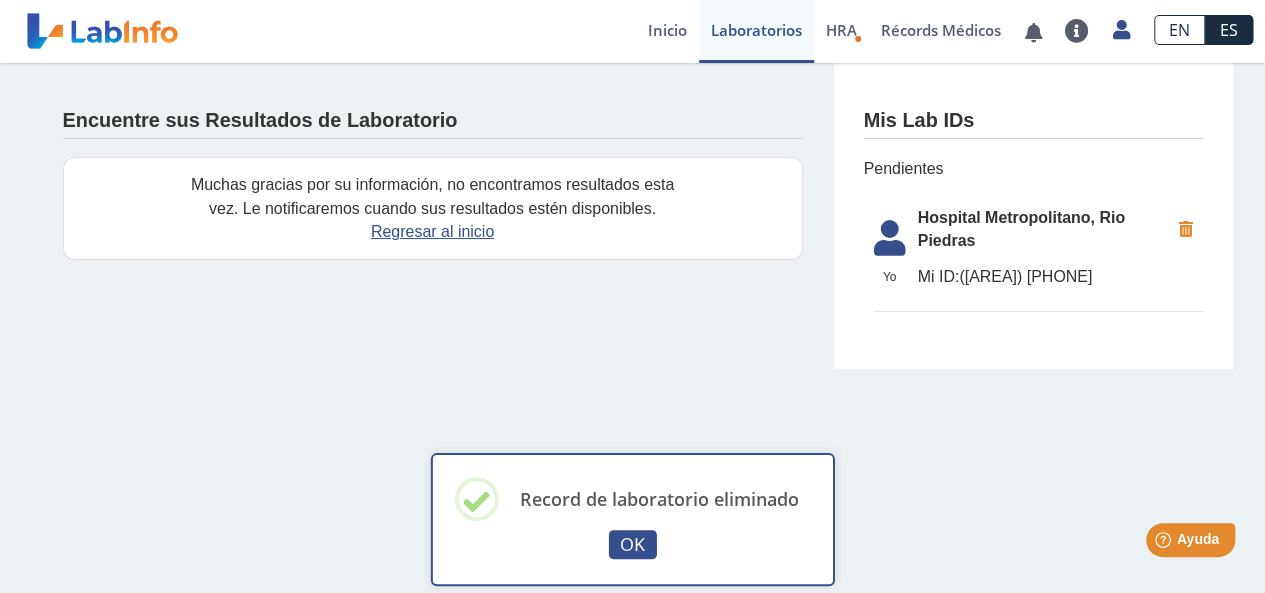 click 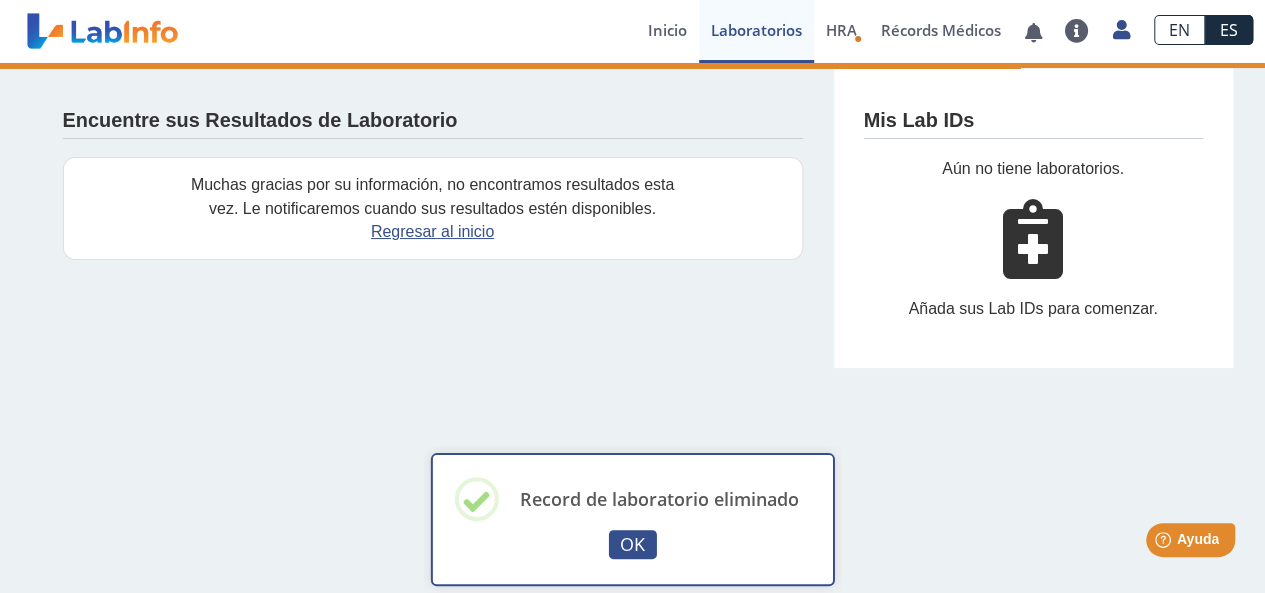 click on "Regresar al inicio" 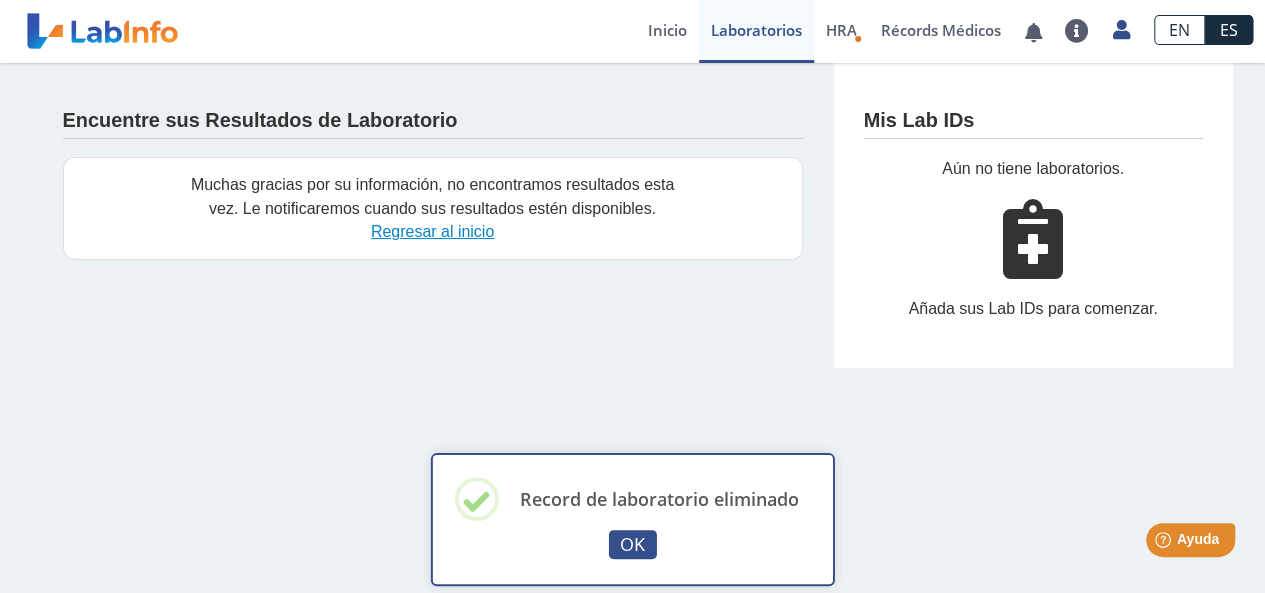 drag, startPoint x: 436, startPoint y: 241, endPoint x: 444, endPoint y: 225, distance: 17.888544 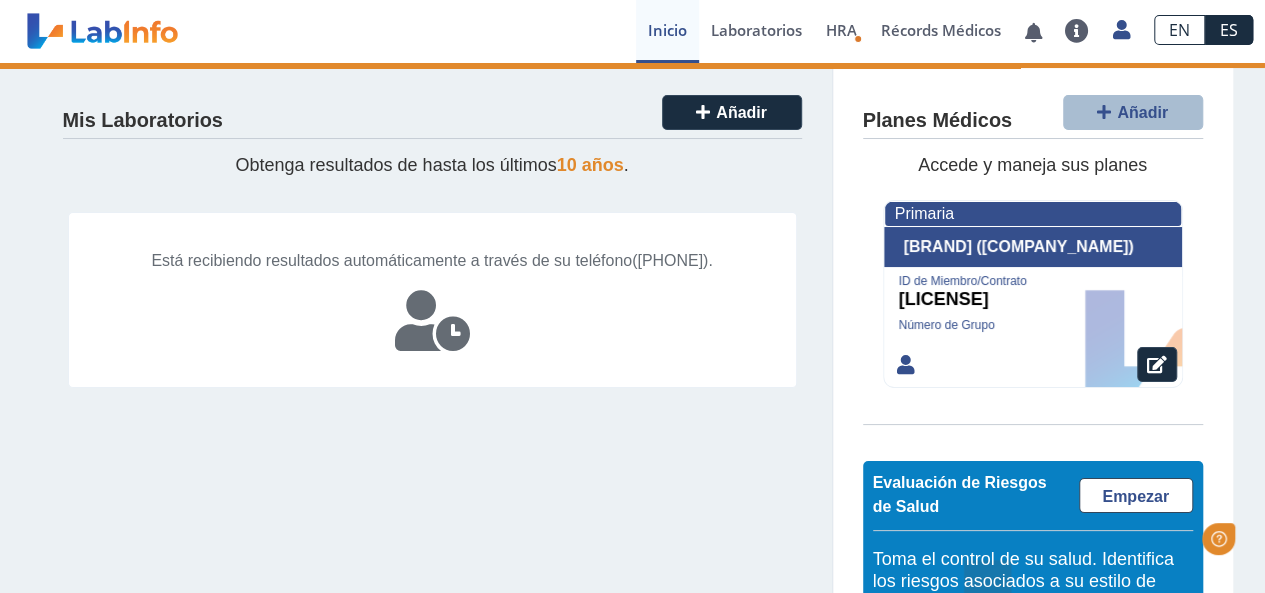 scroll, scrollTop: 0, scrollLeft: 0, axis: both 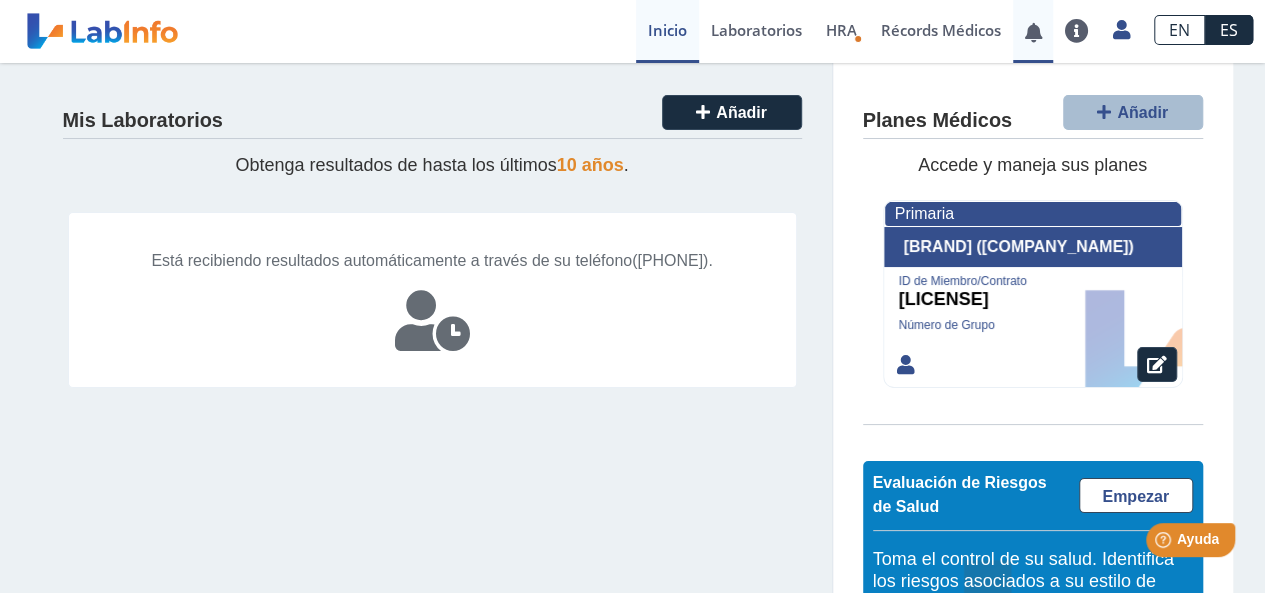 click at bounding box center [1033, 32] 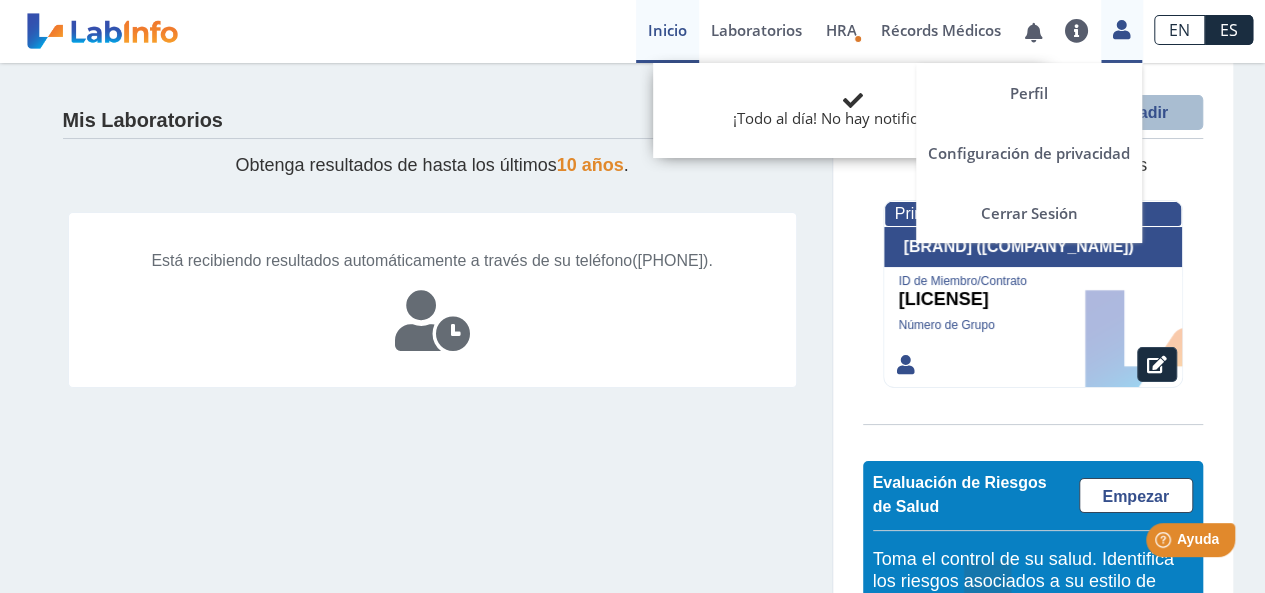 click at bounding box center (1121, 29) 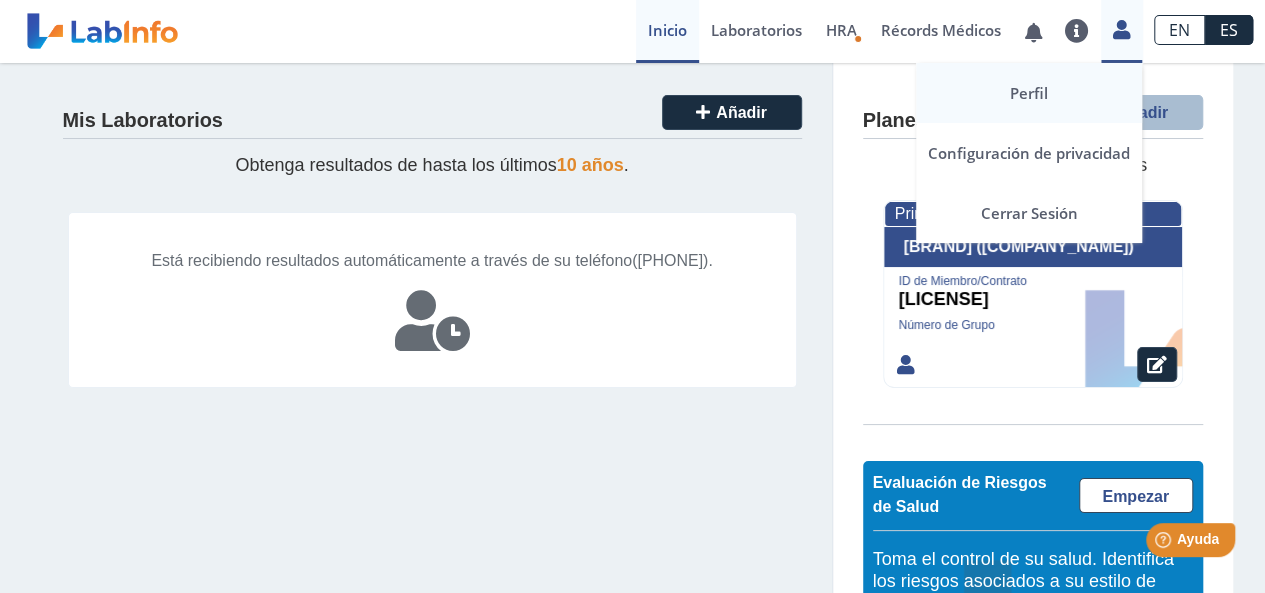 click on "Perfil" at bounding box center (1029, 93) 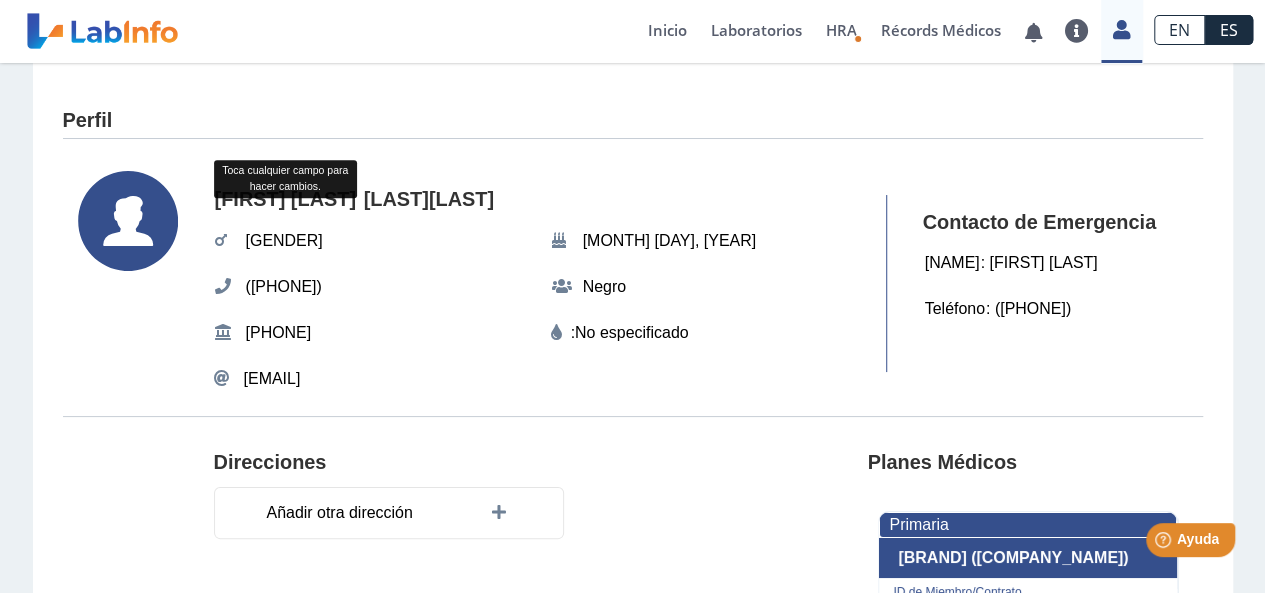 click on "[FIRST] [LAST] [LAST] [GENDER] [MONTH] [DAY], [YEAR] ([PHONE]) [RACE] [PHONE] :   No especificado  [EMAIL]" 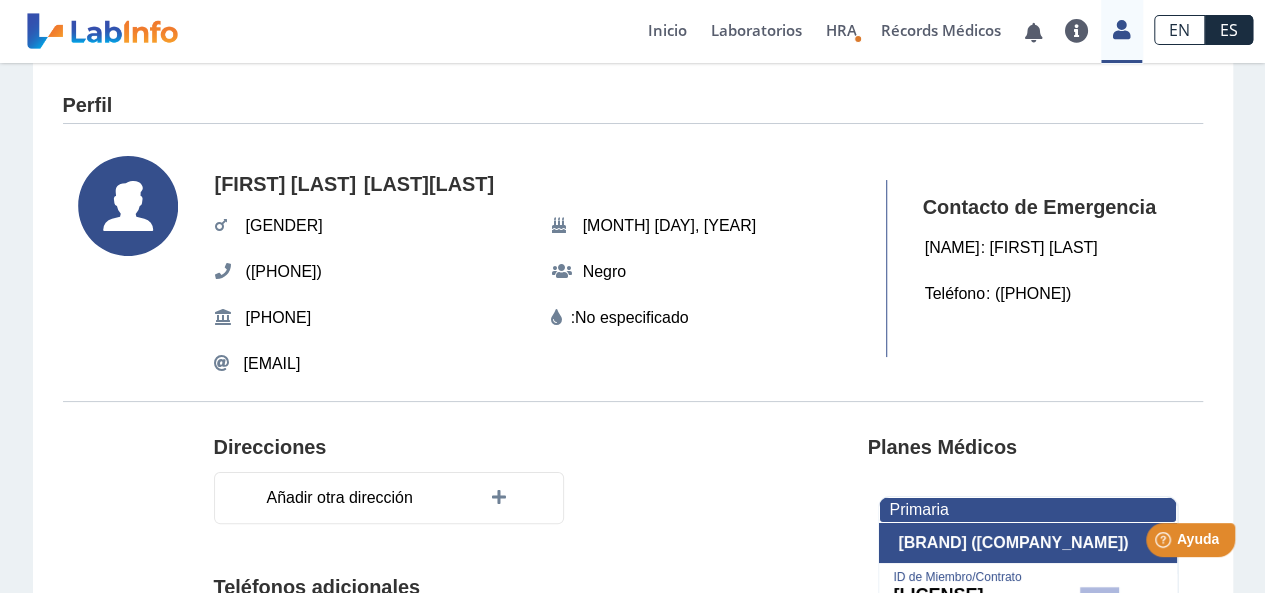 scroll, scrollTop: 0, scrollLeft: 0, axis: both 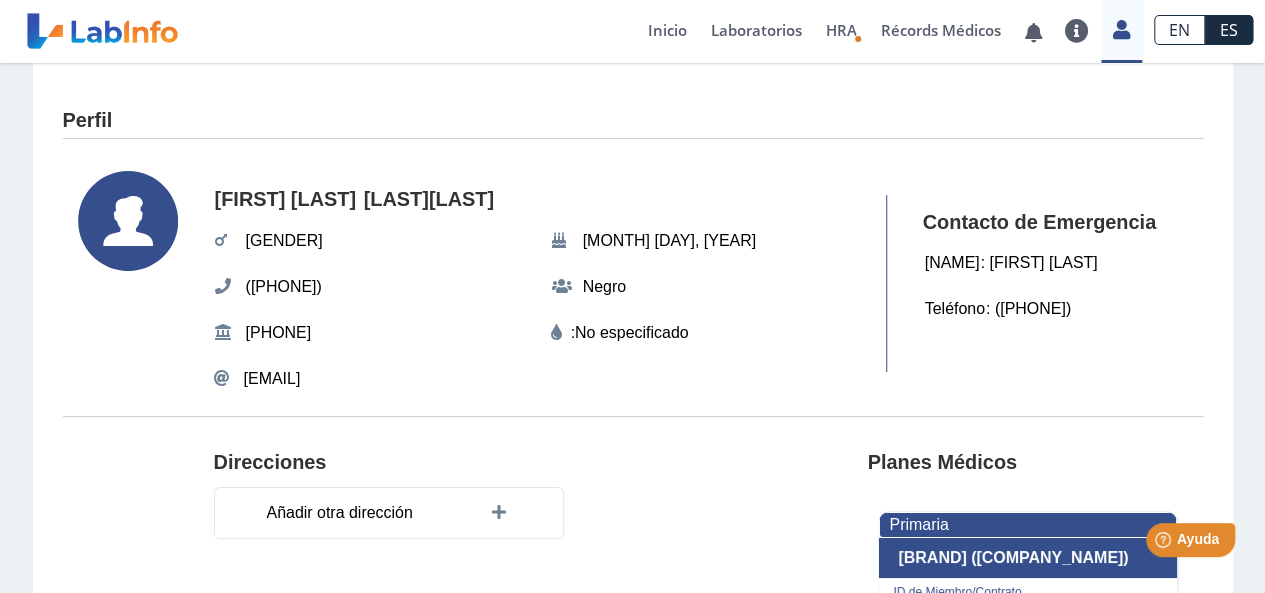 click on "No especificado" 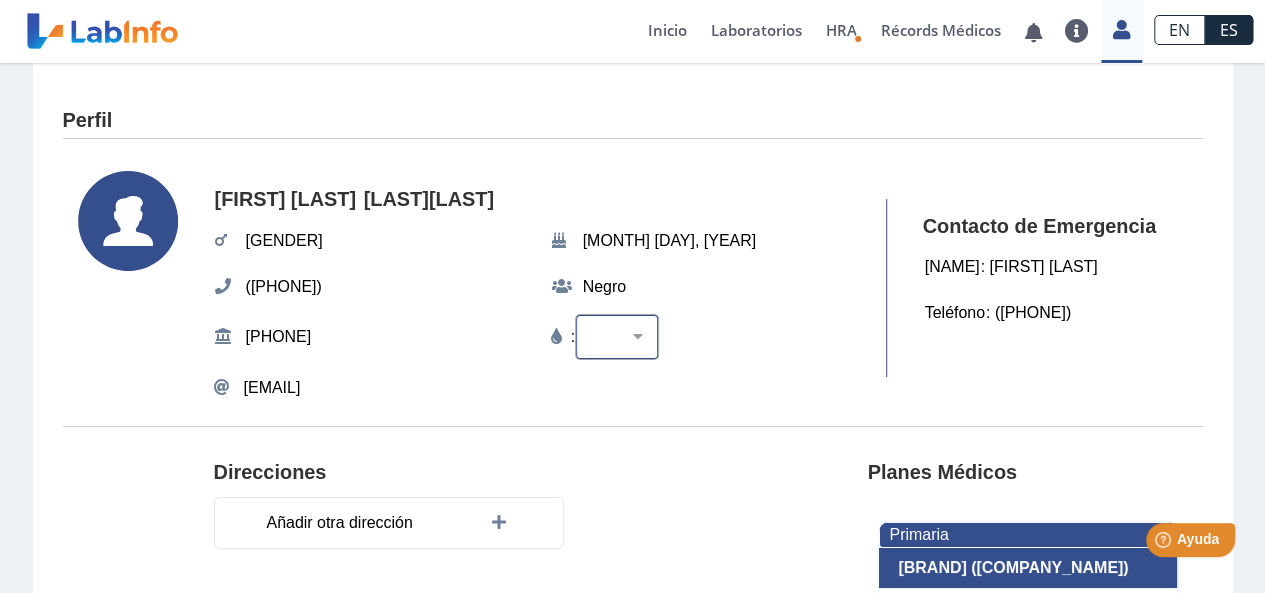 click on "[BLOOD_TYPE] [BLOOD_TYPE] [BLOOD_TYPE] [BLOOD_TYPE] [BLOOD_TYPE] [BLOOD_TYPE] [BLOOD_TYPE] [BLOOD_TYPE]" 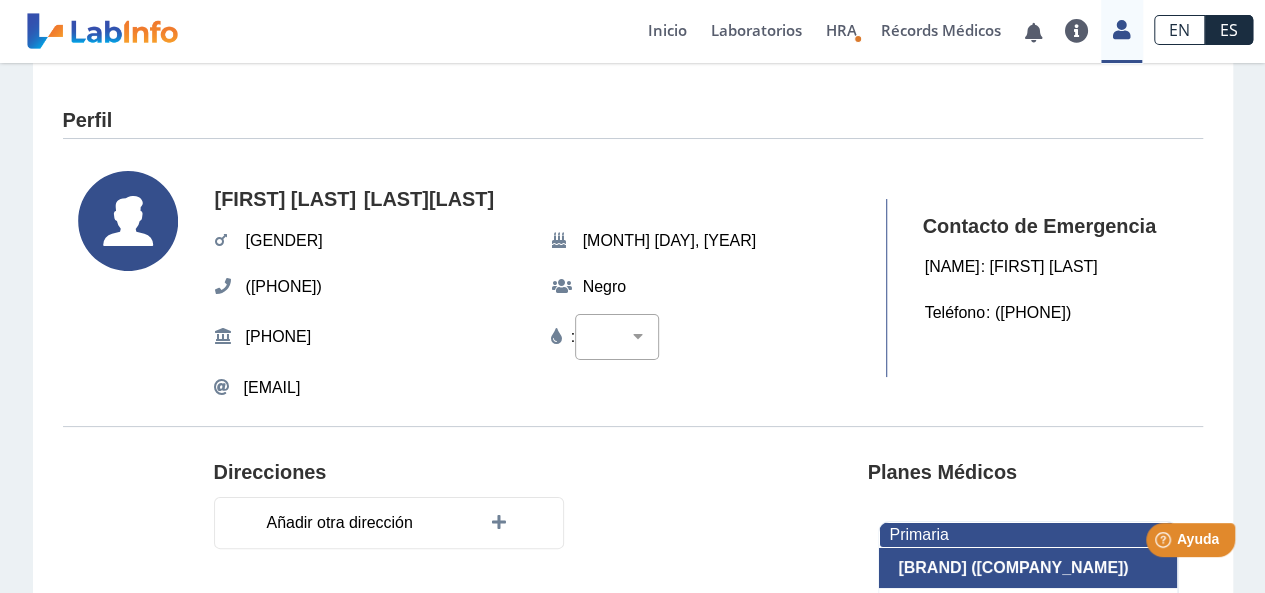 click on "[FIRST] [LAST] [LAST] [GENDER] [MONTH] [DAY], [YEAR] ([PHONE]) [RACE] [BLOOD_TYPE] [BLOOD_TYPE] [BLOOD_TYPE] [BLOOD_TYPE] [BLOOD_TYPE] [BLOOD_TYPE] [BLOOD_TYPE] [BLOOD_TYPE] [EMAIL]" 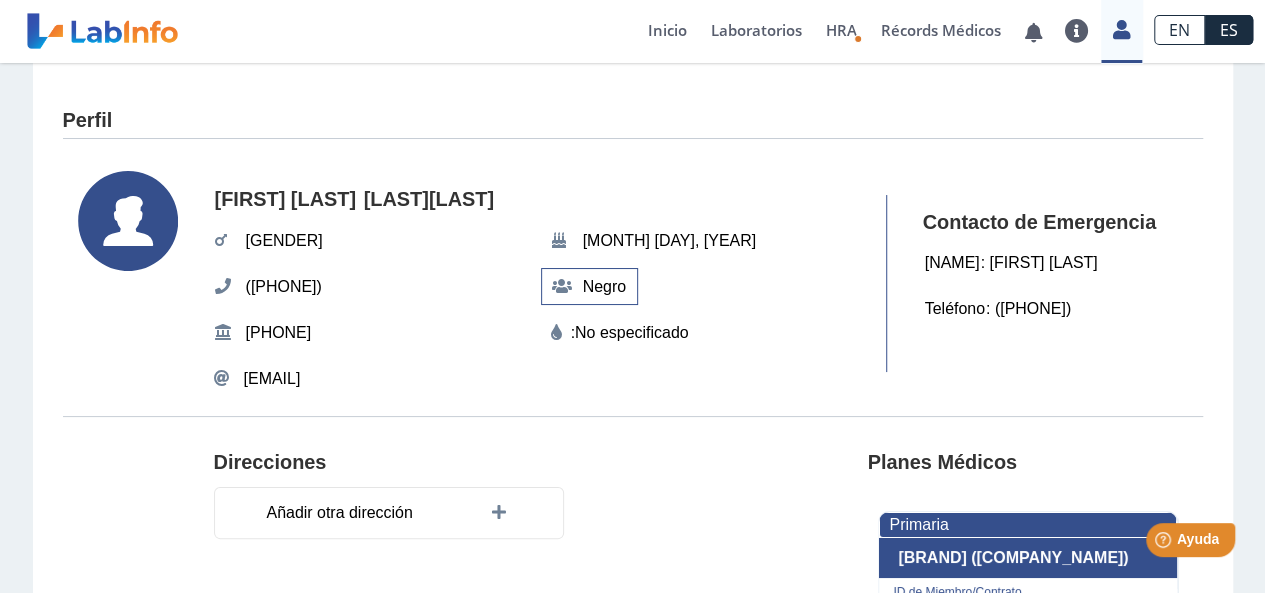 click on "Negro" 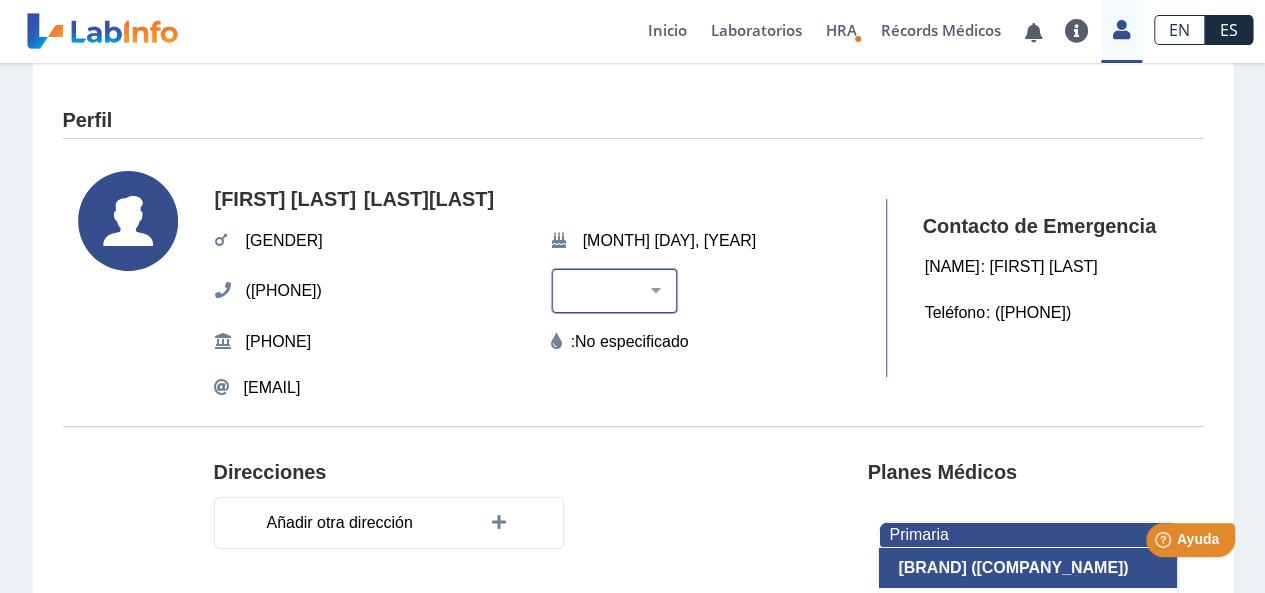 click on "[RACE] [RACE] [RACE] [RACE] [RACE] [RACE] [RACE]" 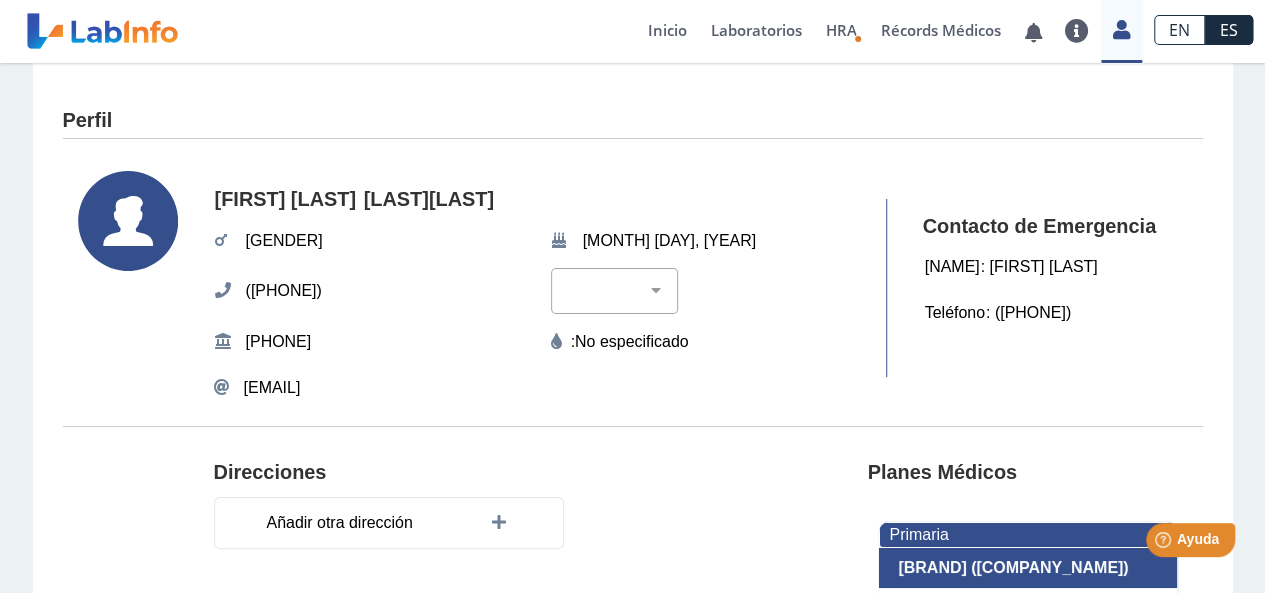 click on "[FIRST] [LAST] [LAST] [GENDER] [MONTH] [DAY], [YEAR] ([PHONE]) [RACE] [RACE] [RACE] [RACE] [RACE] [RACE] [RACE] [PHONE] :   No especificado  [EMAIL]" 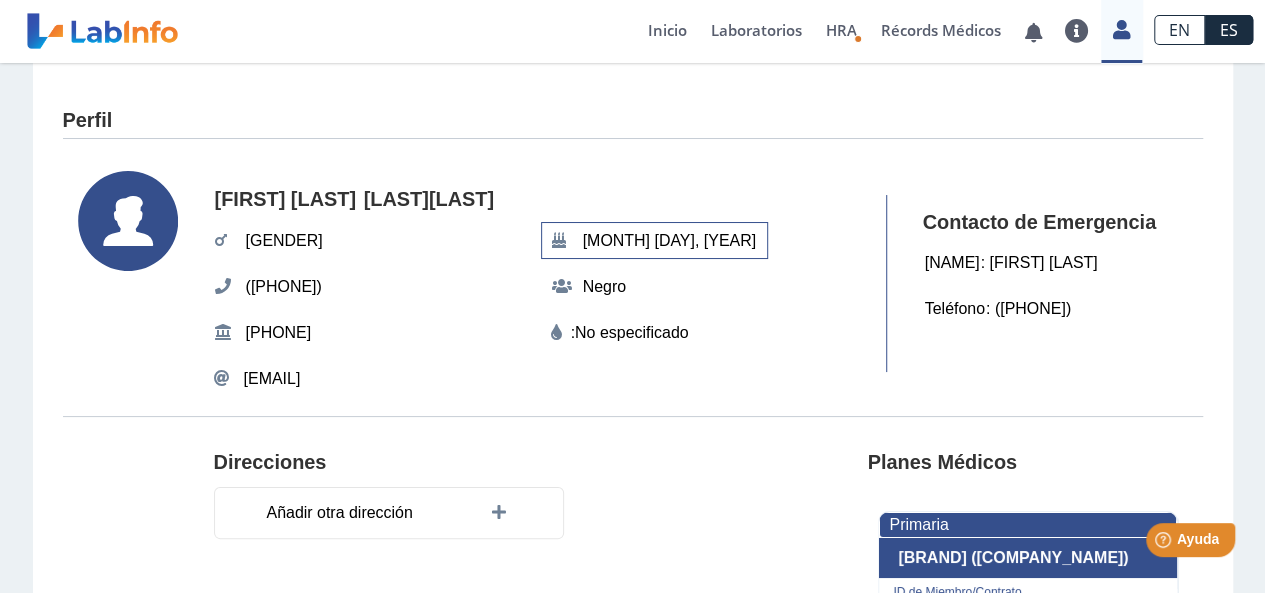 drag, startPoint x: 649, startPoint y: 237, endPoint x: 664, endPoint y: 278, distance: 43.65776 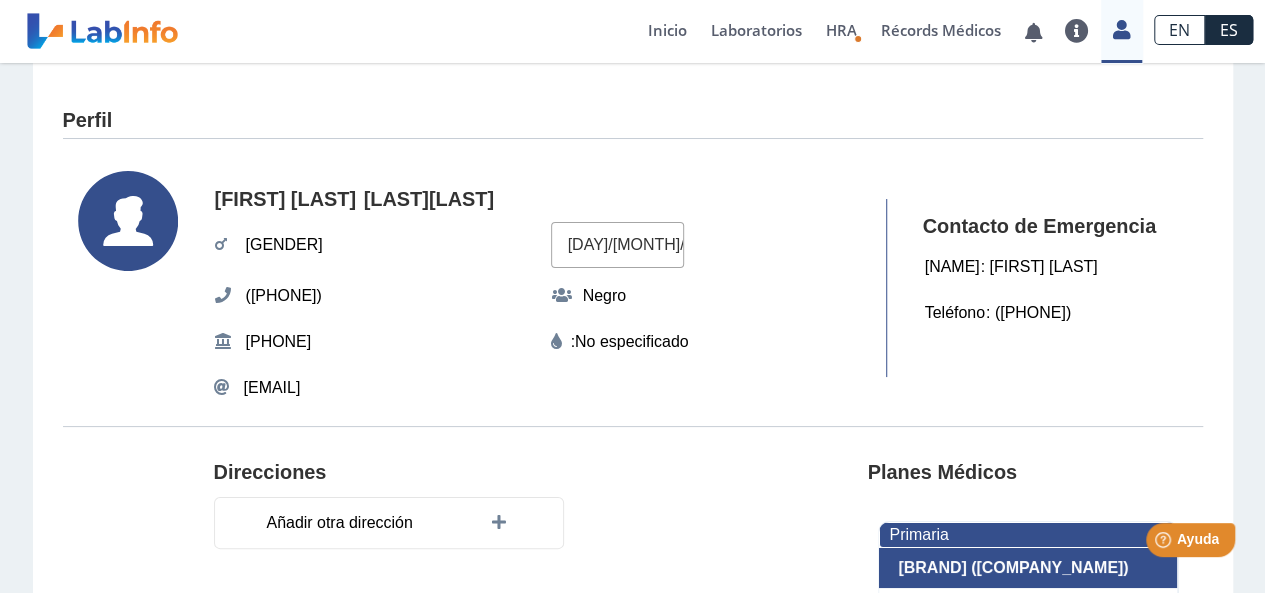 click on "[DAY]/[MONTH]/[YEAR]" at bounding box center (617, 244) 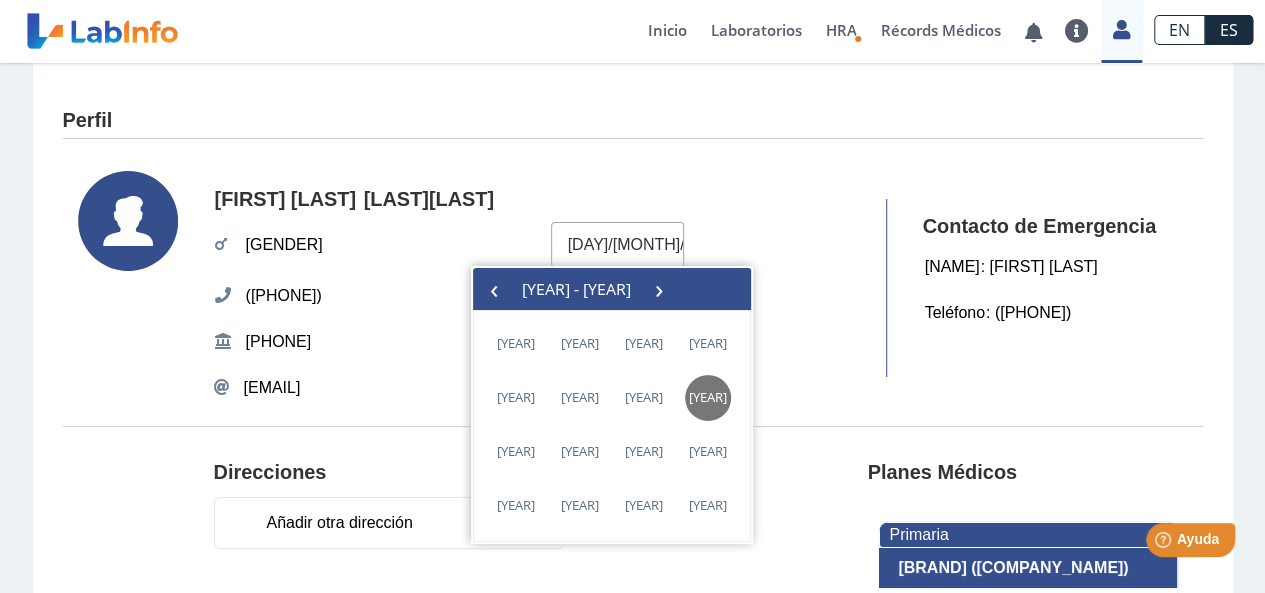 click on "[FIRST] [LAST] [LAST] [GENDER] [DATE] ([PHONE]) [RACE] [PHONE] :   No especificado  [EMAIL]" 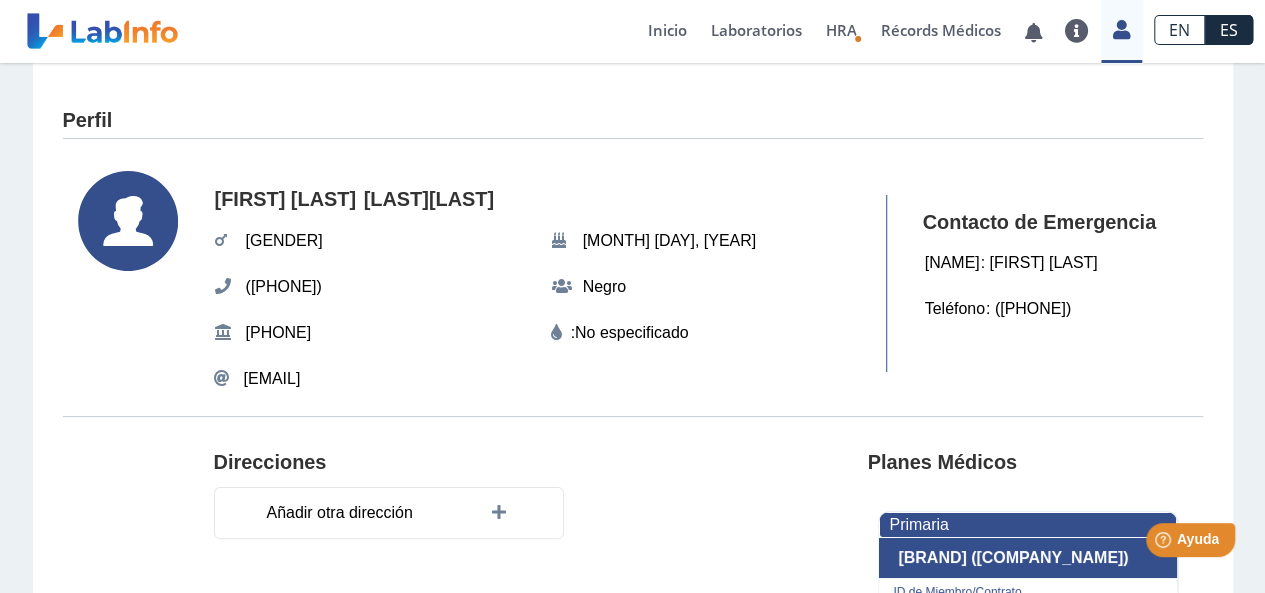 click on "[FIRST] [LAST] [LAST] [GENDER] [MONTH] [DAY], [YEAR] ([PHONE]) [RACE] [PHONE] :   No especificado  [EMAIL]" 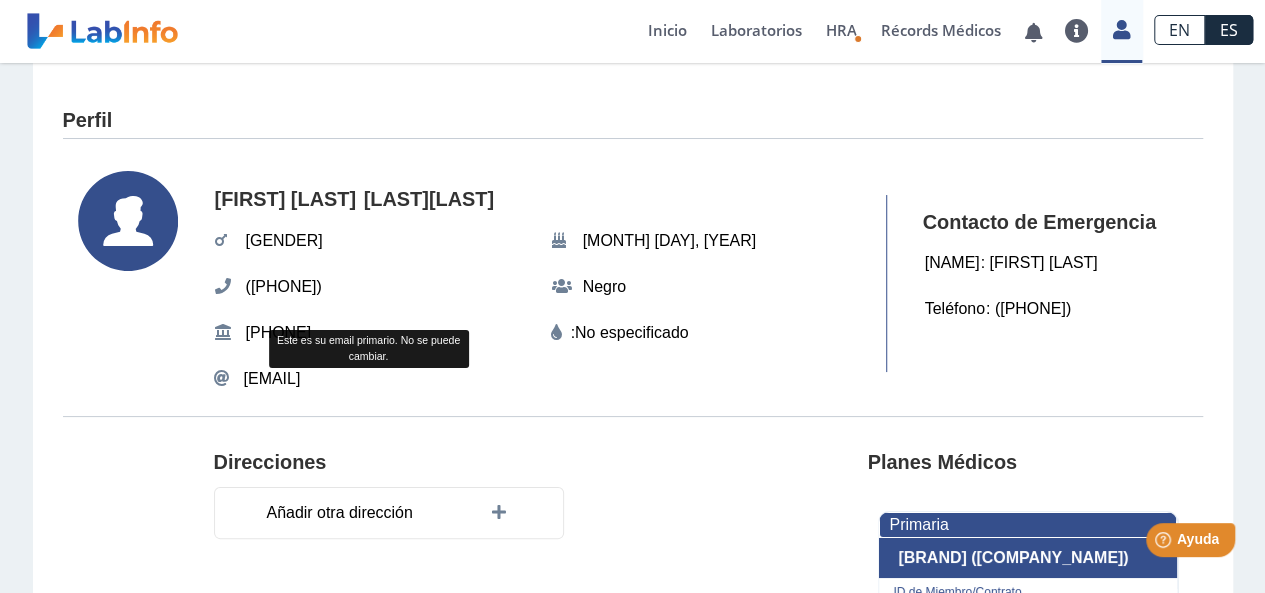 click on "[EMAIL]" 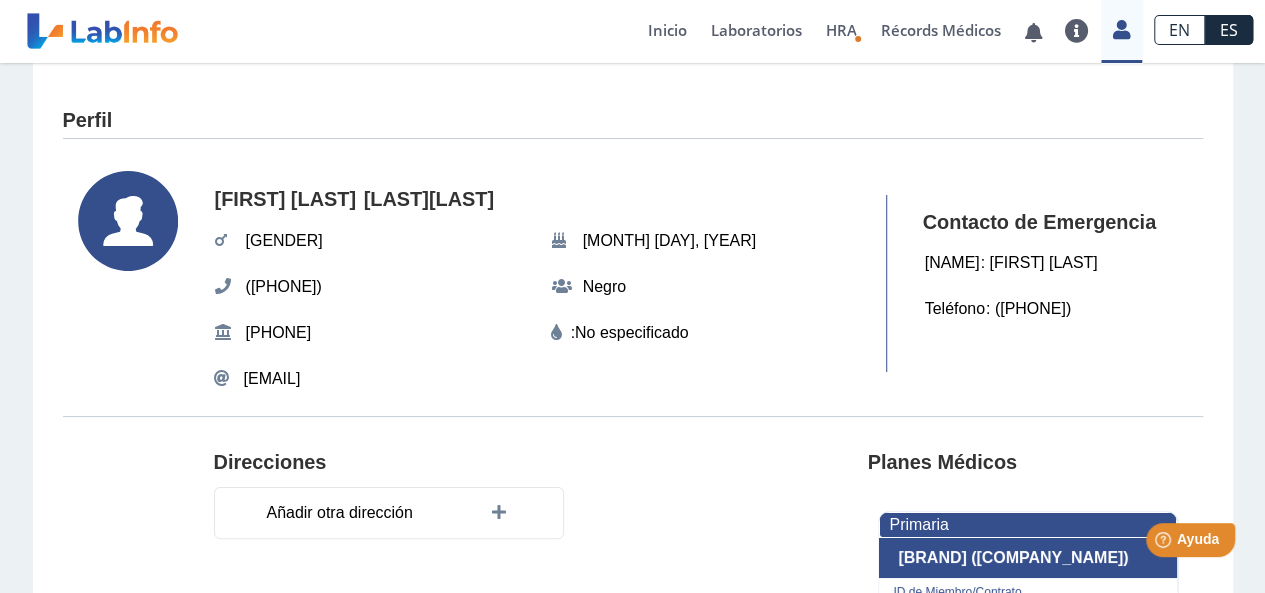 click on "[EMAIL]" 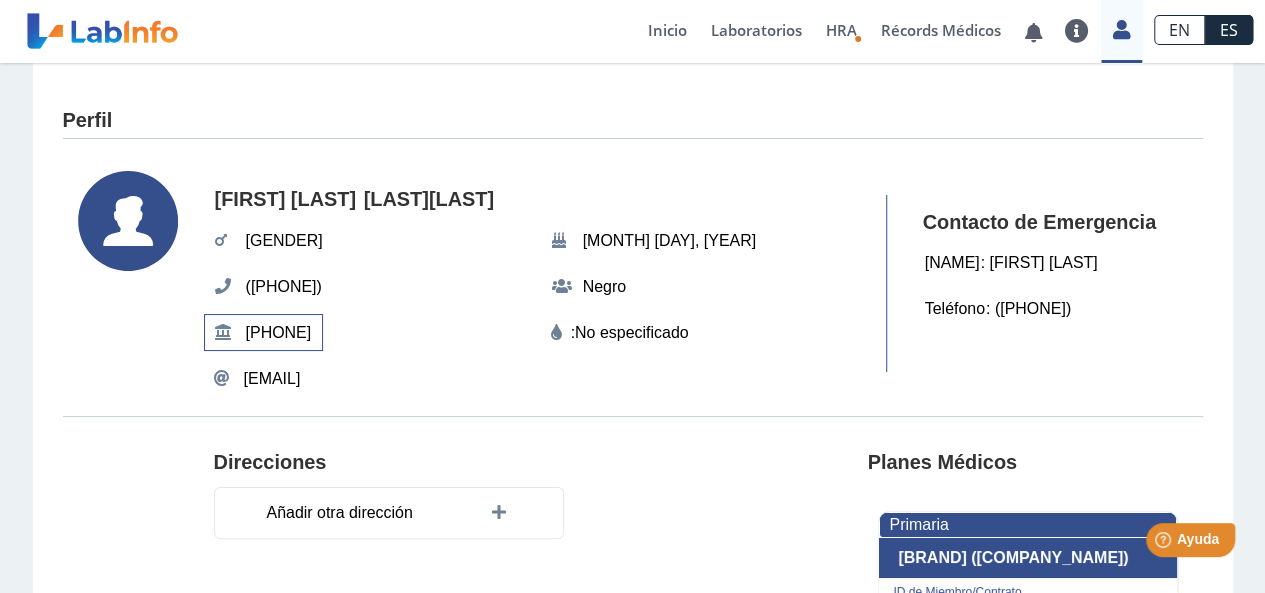 click on "[PHONE]" 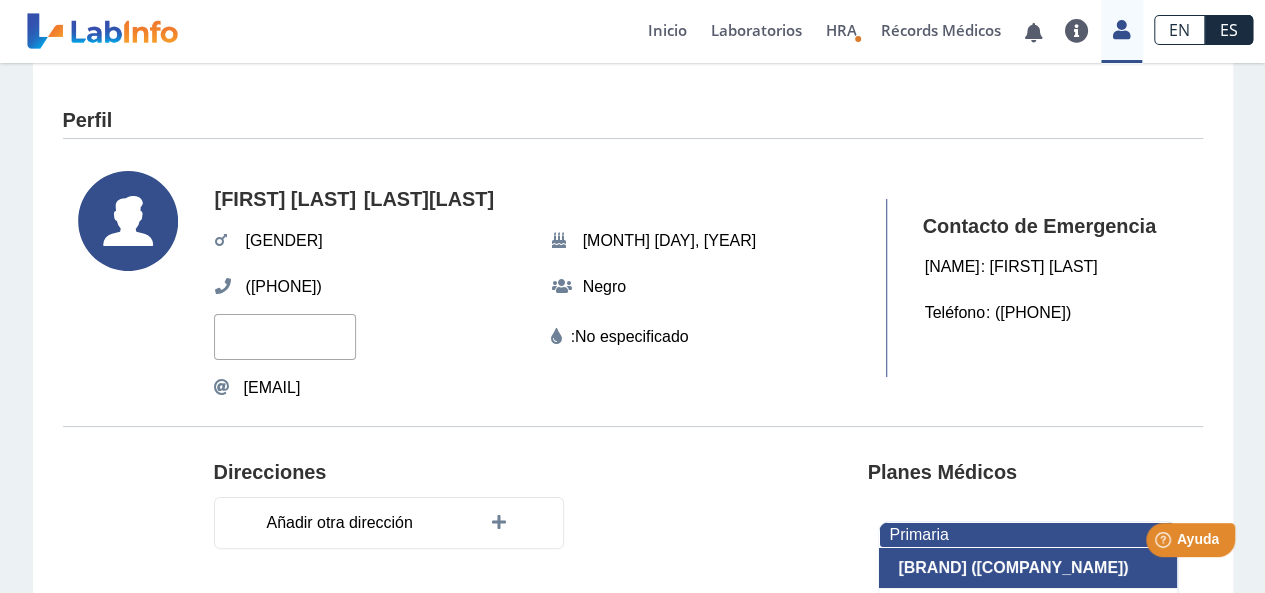 click 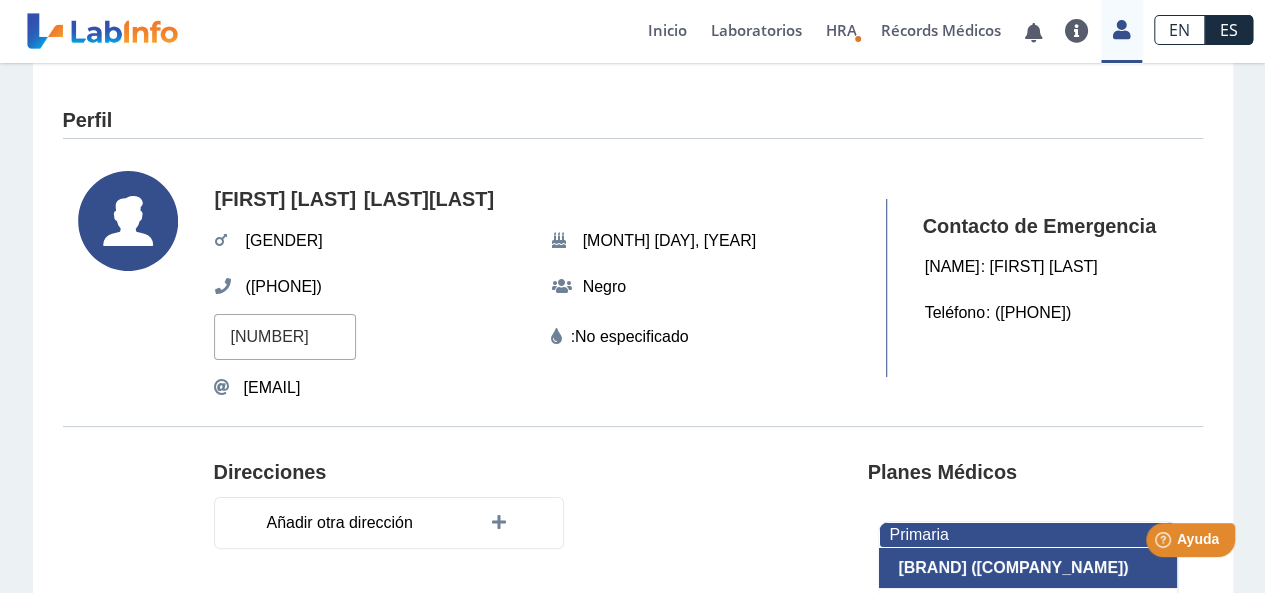 click on "[NUMBER]" 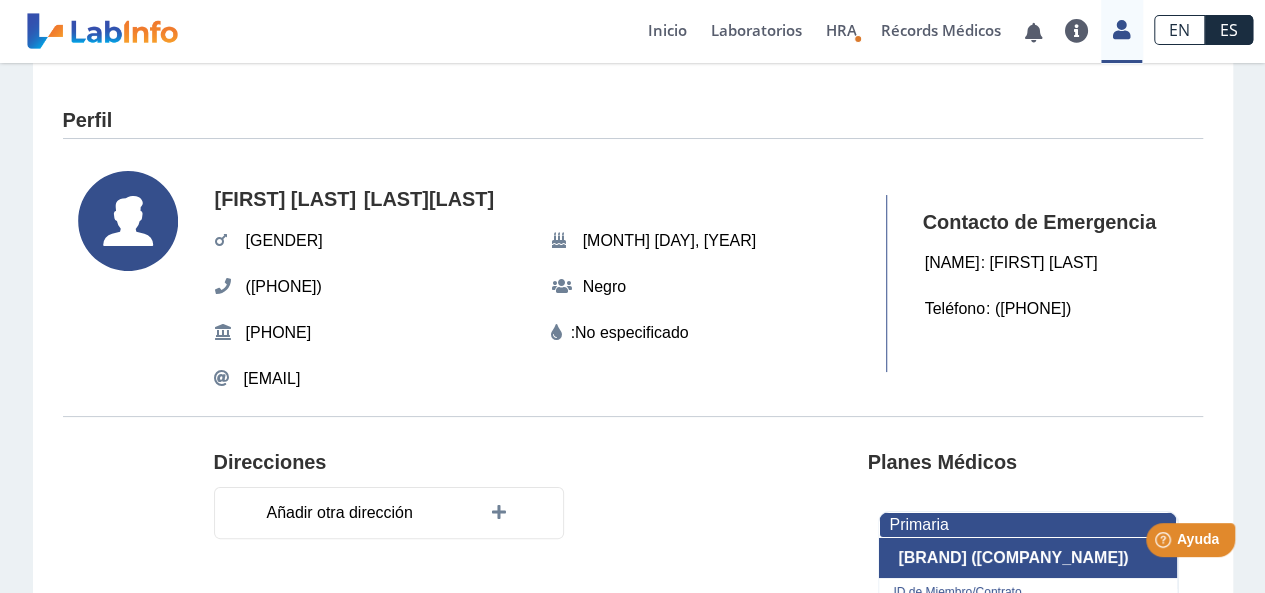 drag, startPoint x: 429, startPoint y: 273, endPoint x: 256, endPoint y: 259, distance: 173.56555 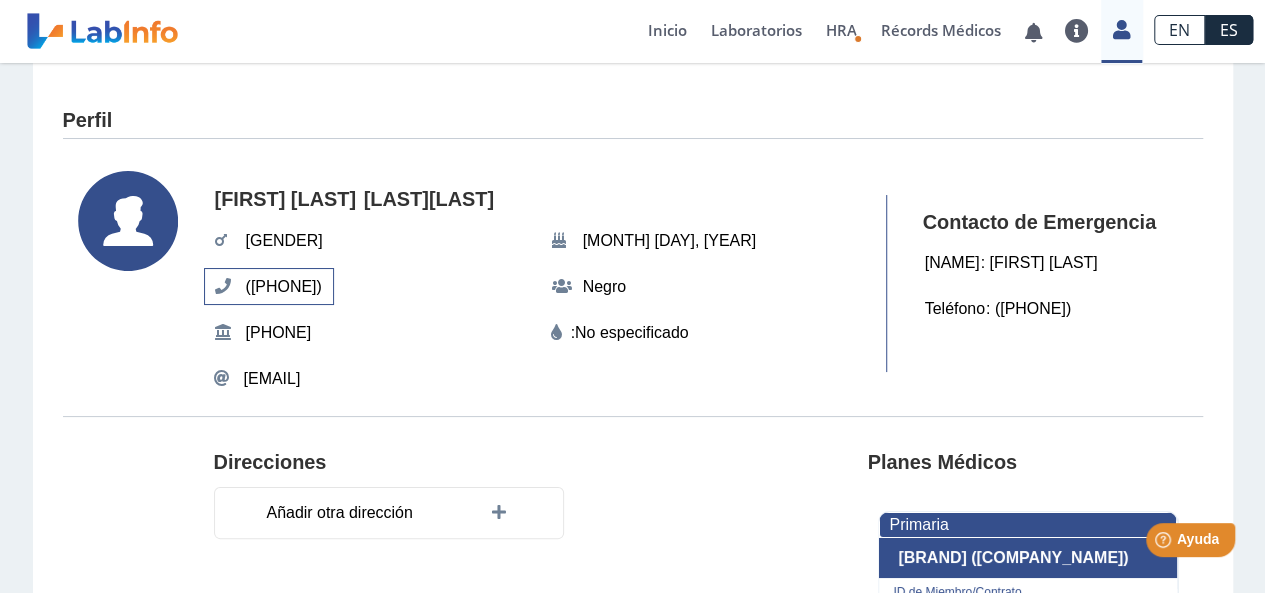 click on "([PHONE])" 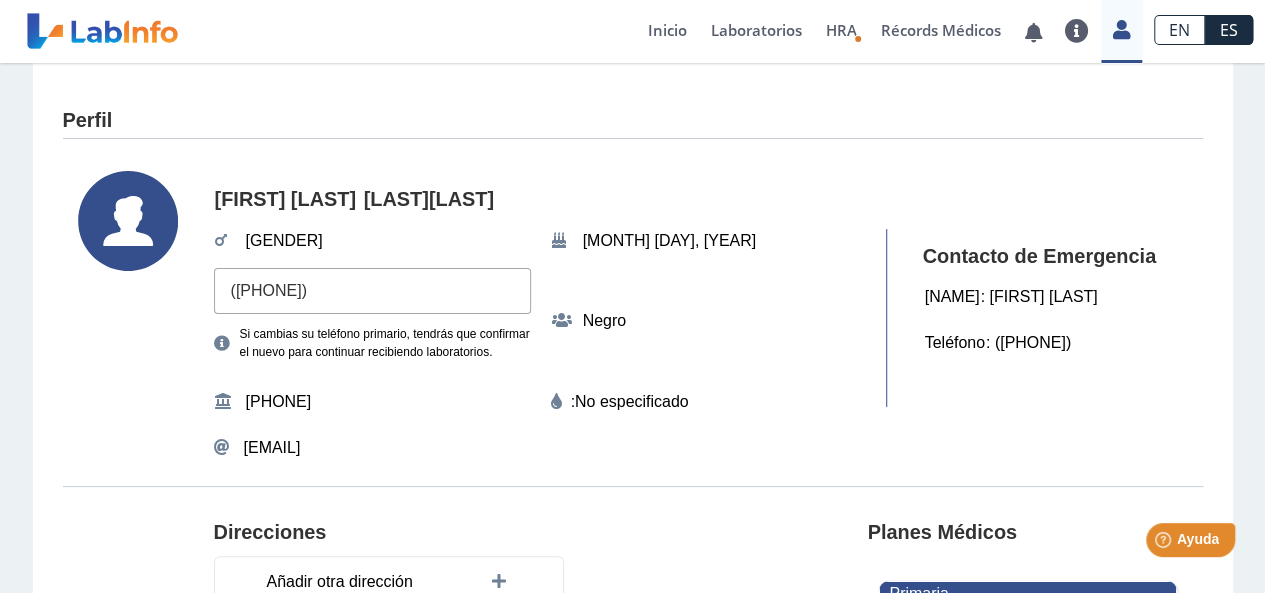 click on "[FIRST] [LAST] [LAST] [GENDER] [MONTH] [DAY], [YEAR] ([PHONE]) [RACE] [PHONE] :   No especificado  [EMAIL]" 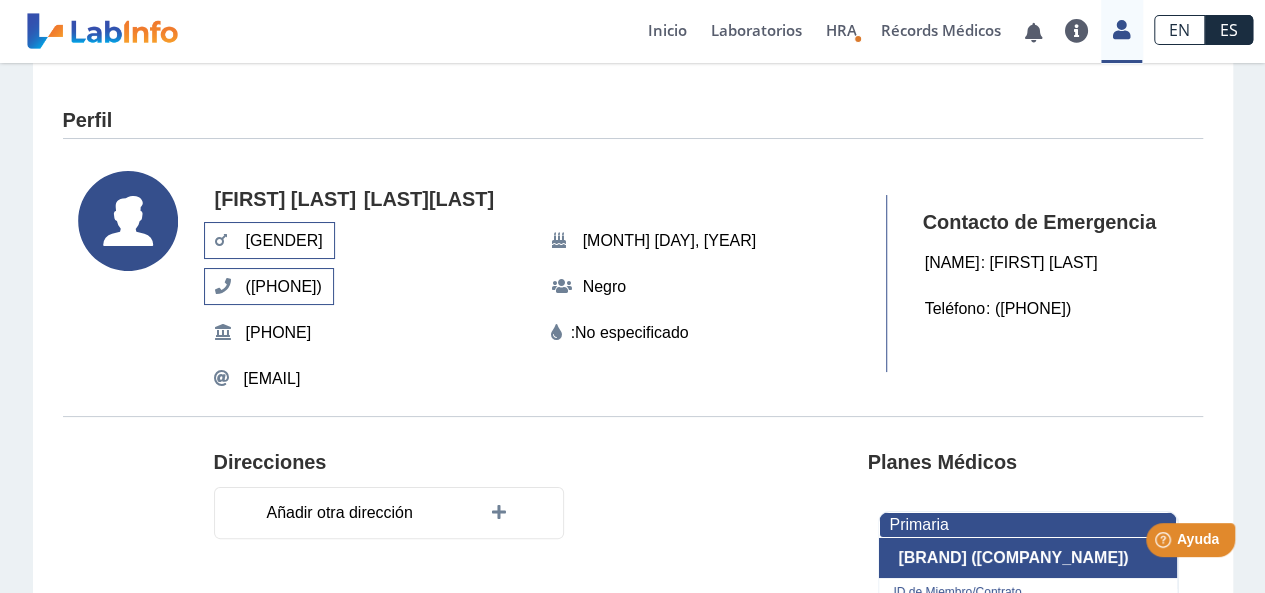 click on "[GENDER]" 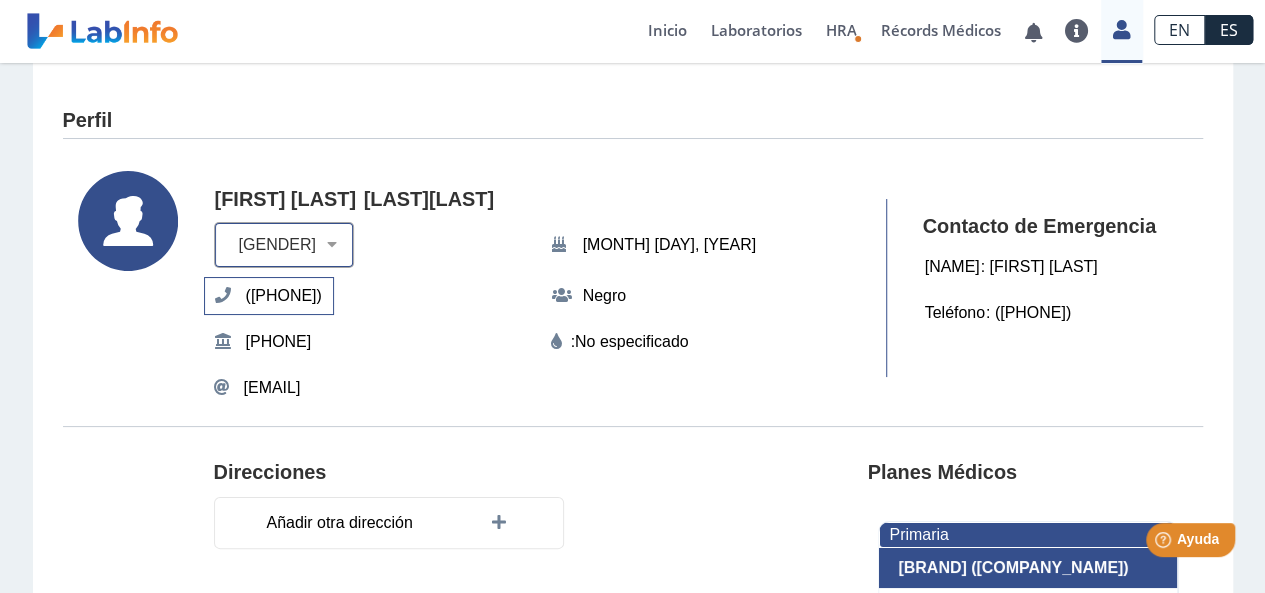 click on "[GENDER] [GENDER]" 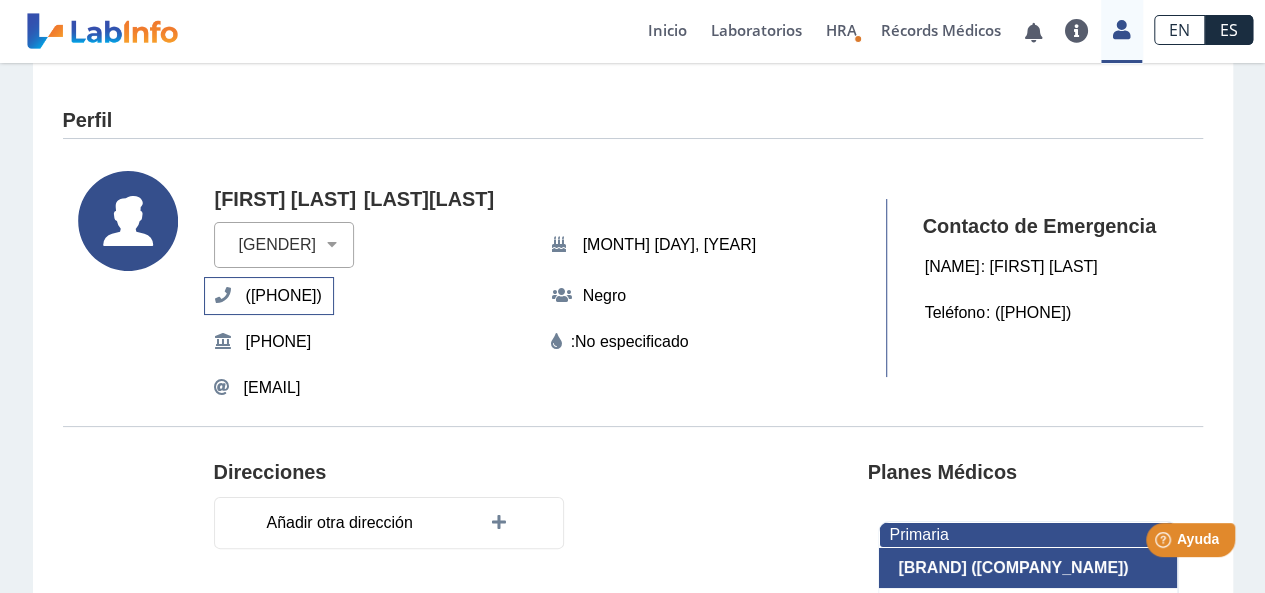 click on "[FIRST] [LAST] [LAST] [GENDER] [GENDER] [MONTH] [DAY], [YEAR] ([PHONE]) [RACE] [PHONE] :   No especificado  [EMAIL]" 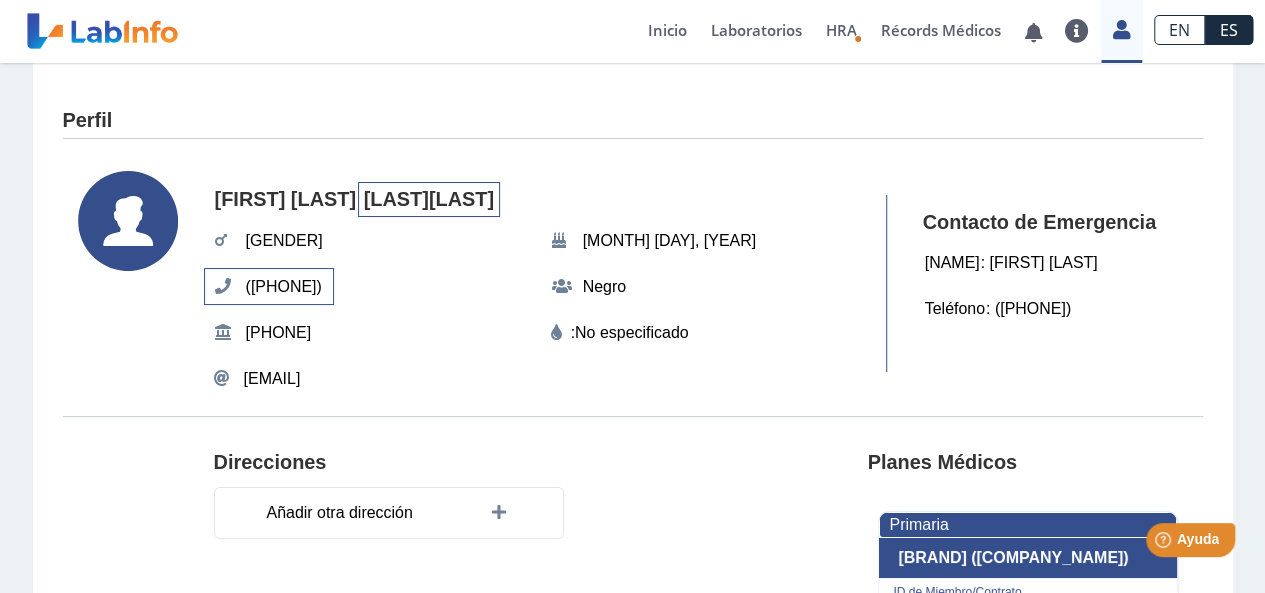 click on "[LAST][LAST]" 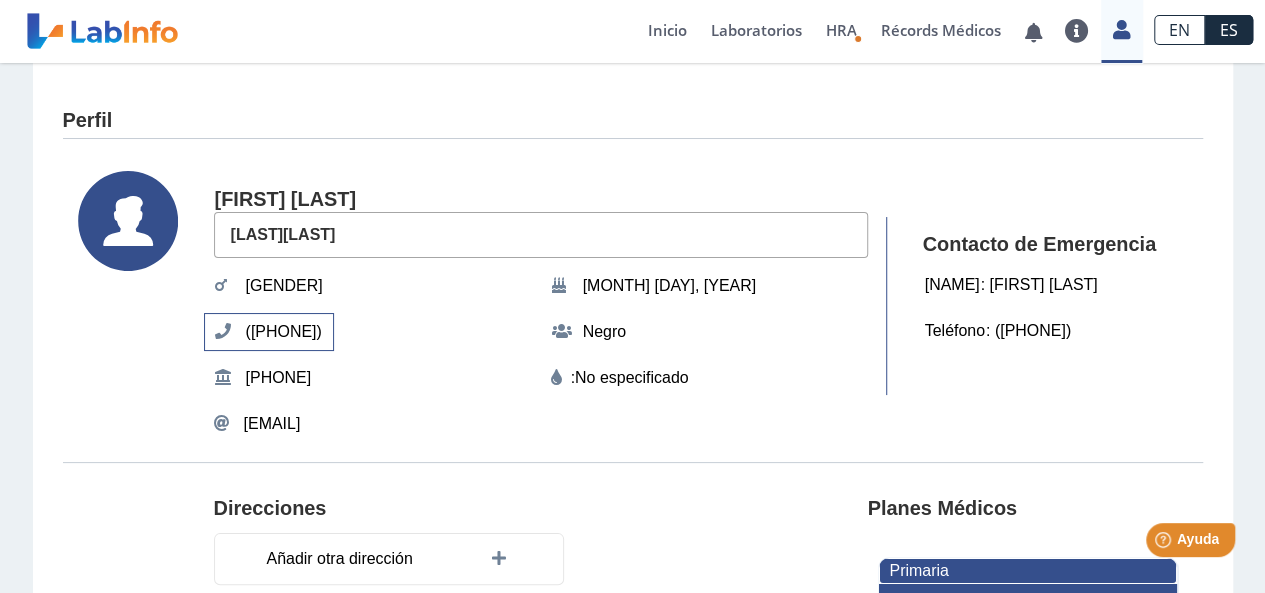click on "[LAST][LAST]" 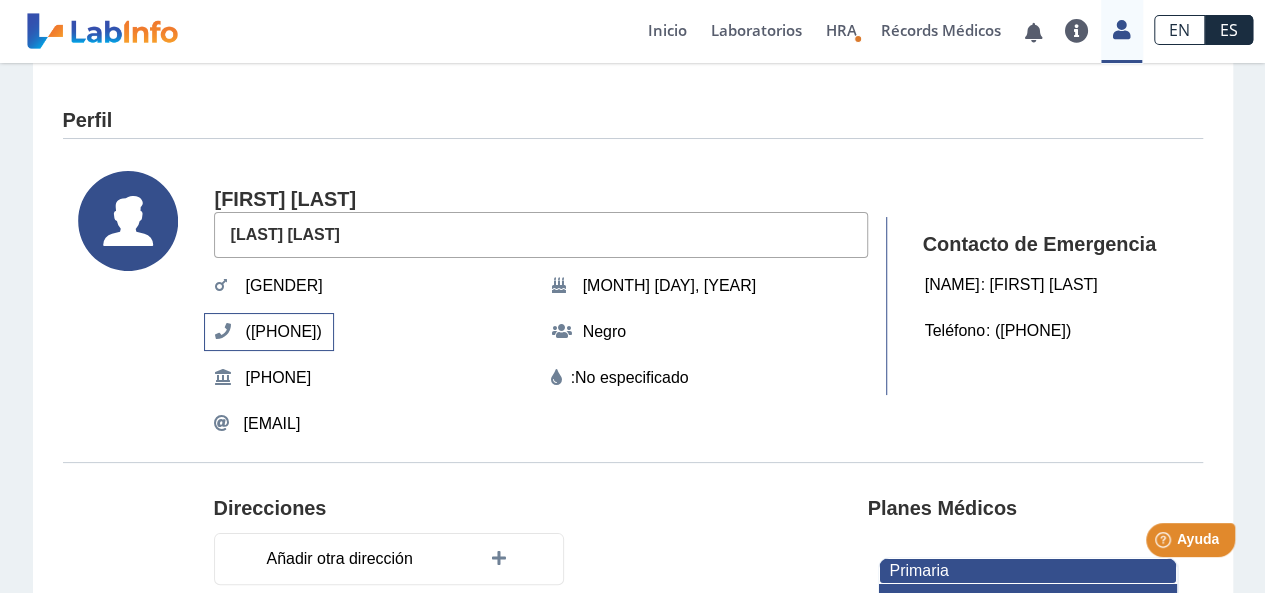 type on "[LAST] [LAST]" 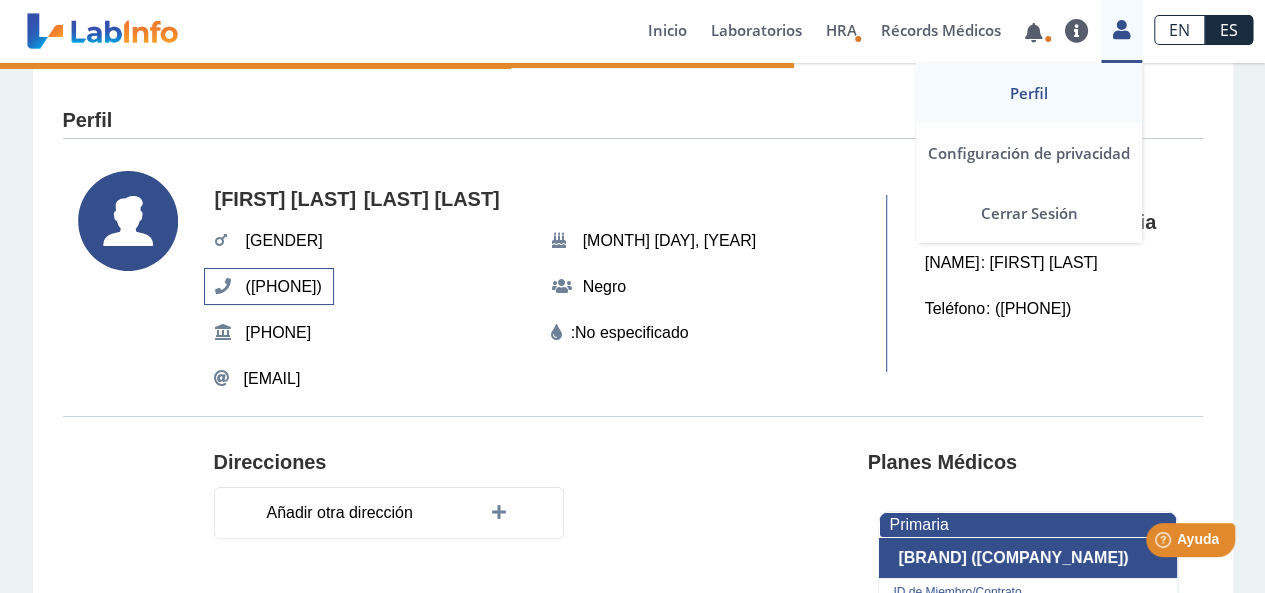 click on "Perfil Configuración de privacidad Cerrar Sesión" at bounding box center [1121, 31] 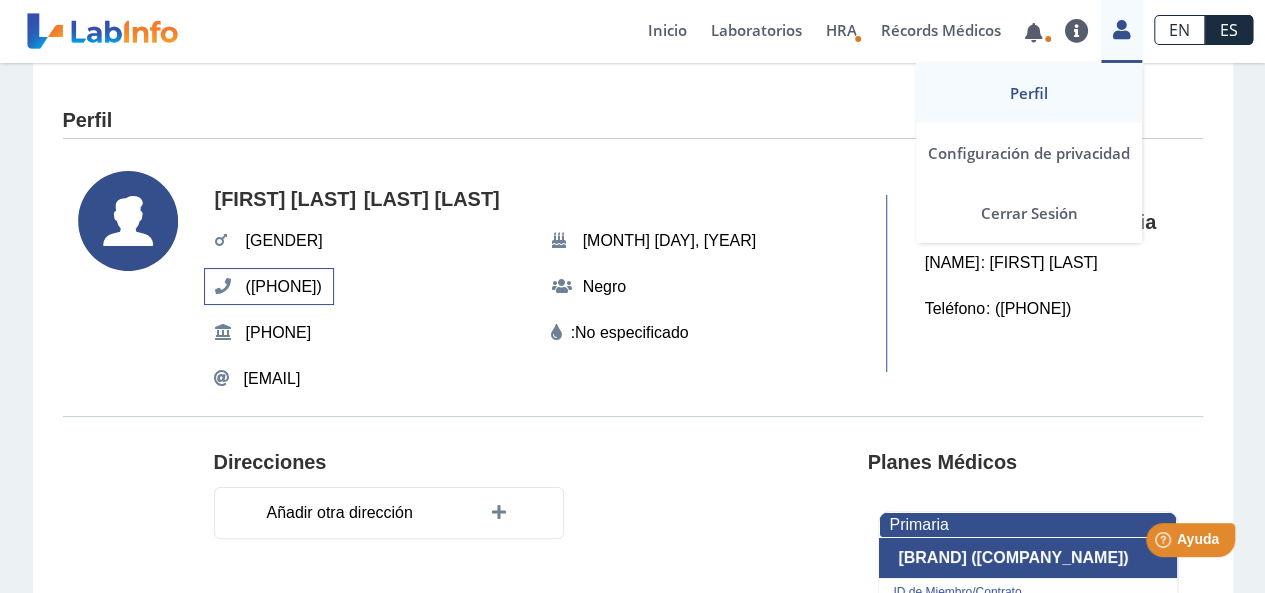 click at bounding box center (1121, 27) 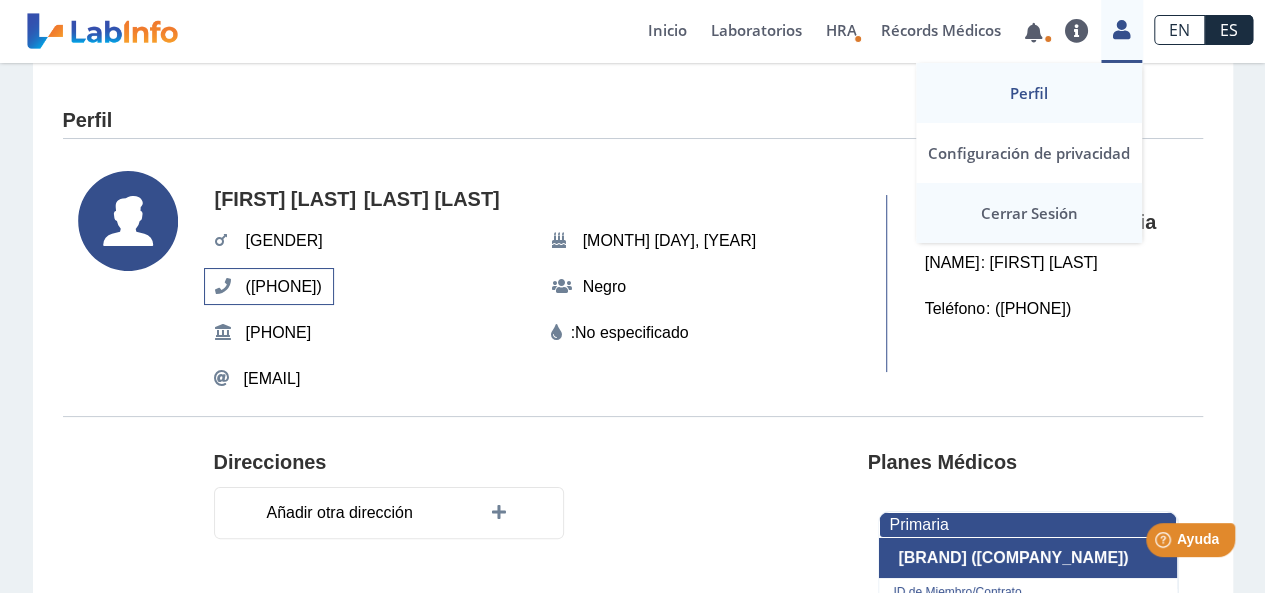 click on "Cerrar Sesión" at bounding box center [1029, 213] 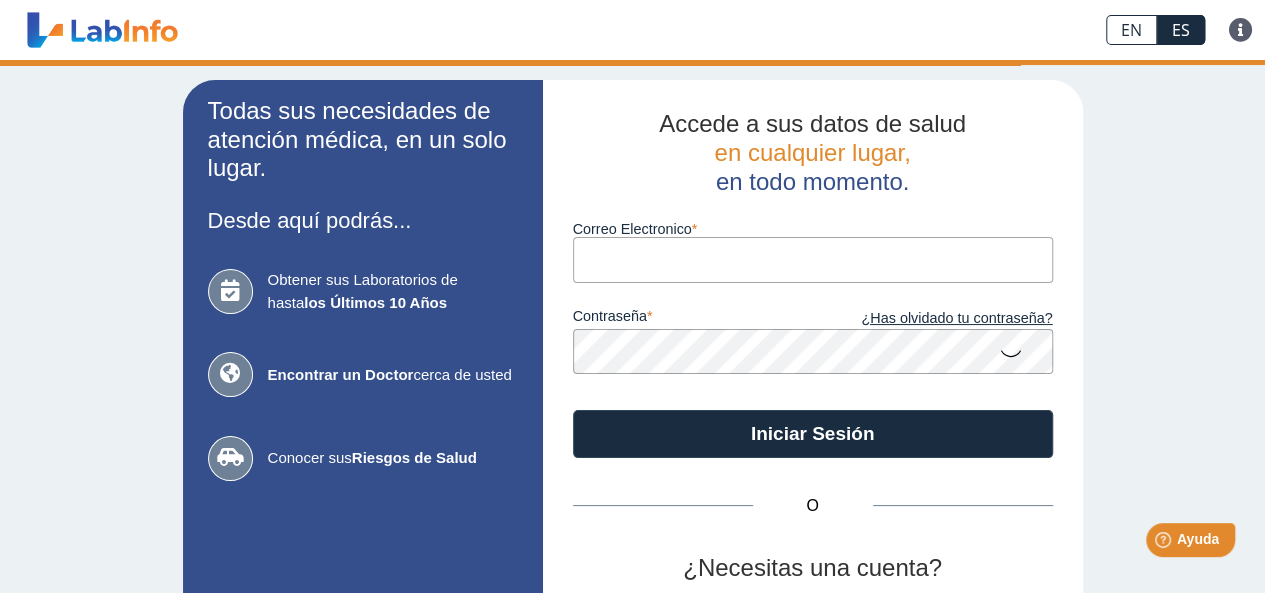 click on "Todas sus necesidades de atención médica, en un solo lugar. Desde aquí podrás... Obtener sus Laboratorios de hasta  los Últimos 10 Años Encontrar un Doctor  cerca de usted Conocer sus  Riesgos de Salud ¡Cumplimos con HIPAA! Accede a sus datos de salud     en cualquier lugar,     en todo momento. Correo Electronico contraseña ¿Has olvidado tu contraseña? Iniciar Sesión O ¿Necesitas una cuenta? Regístrate" 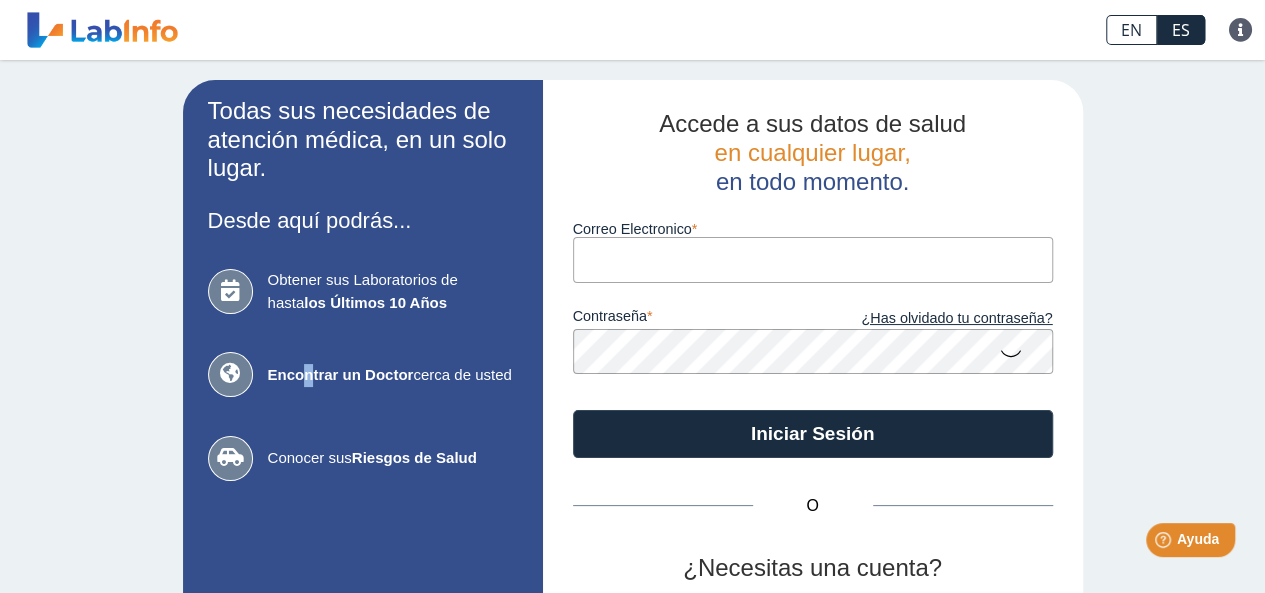 click on "Encontrar un Doctor" 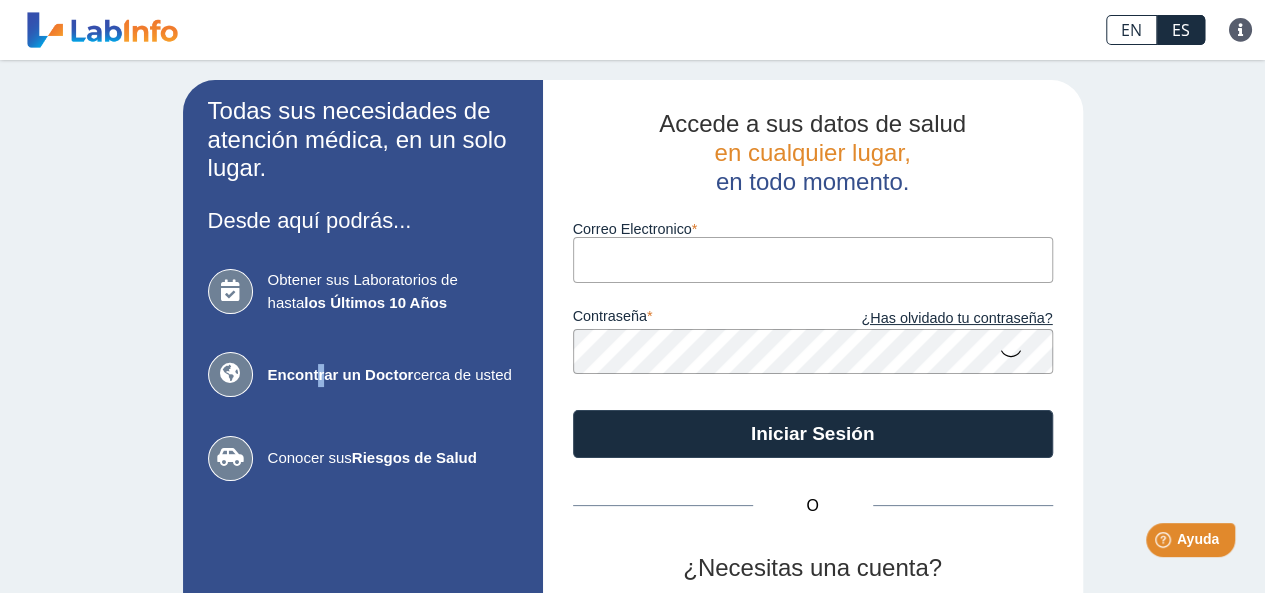 click on "Encontrar un Doctor  cerca de usted" 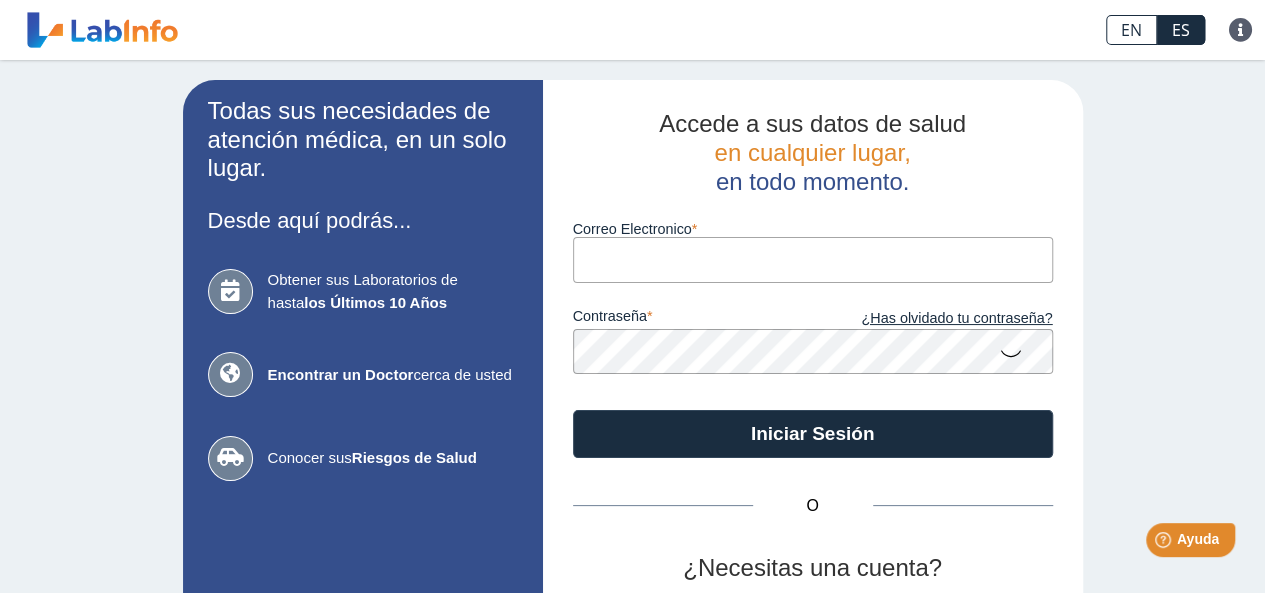 click 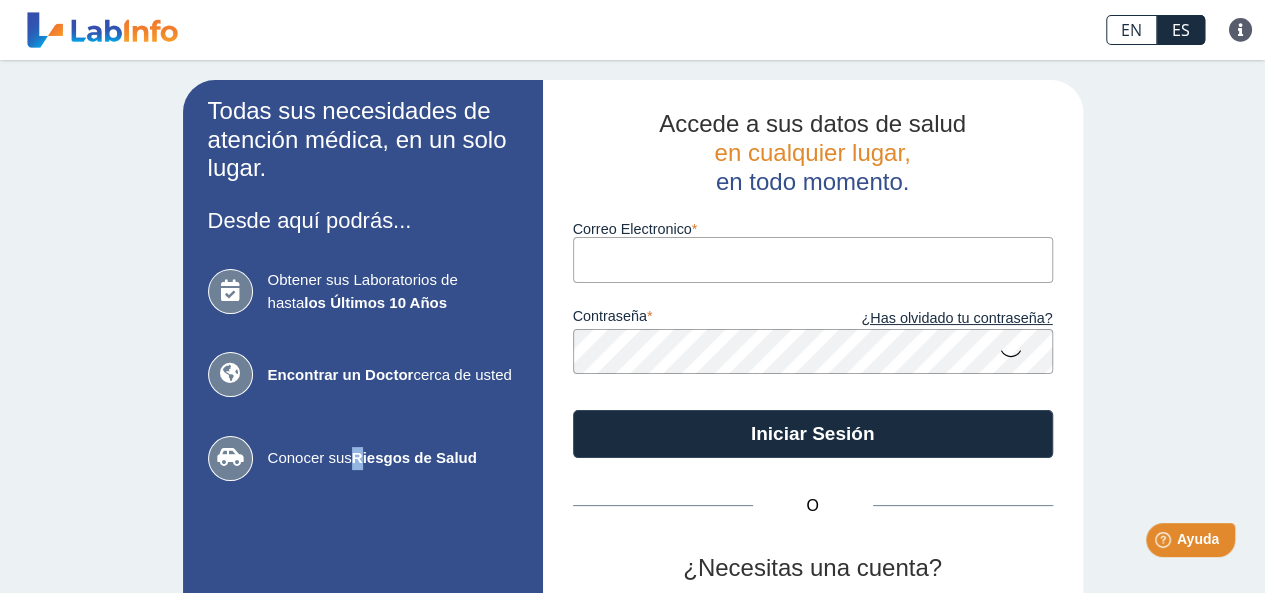 drag, startPoint x: 356, startPoint y: 466, endPoint x: 342, endPoint y: 457, distance: 16.643316 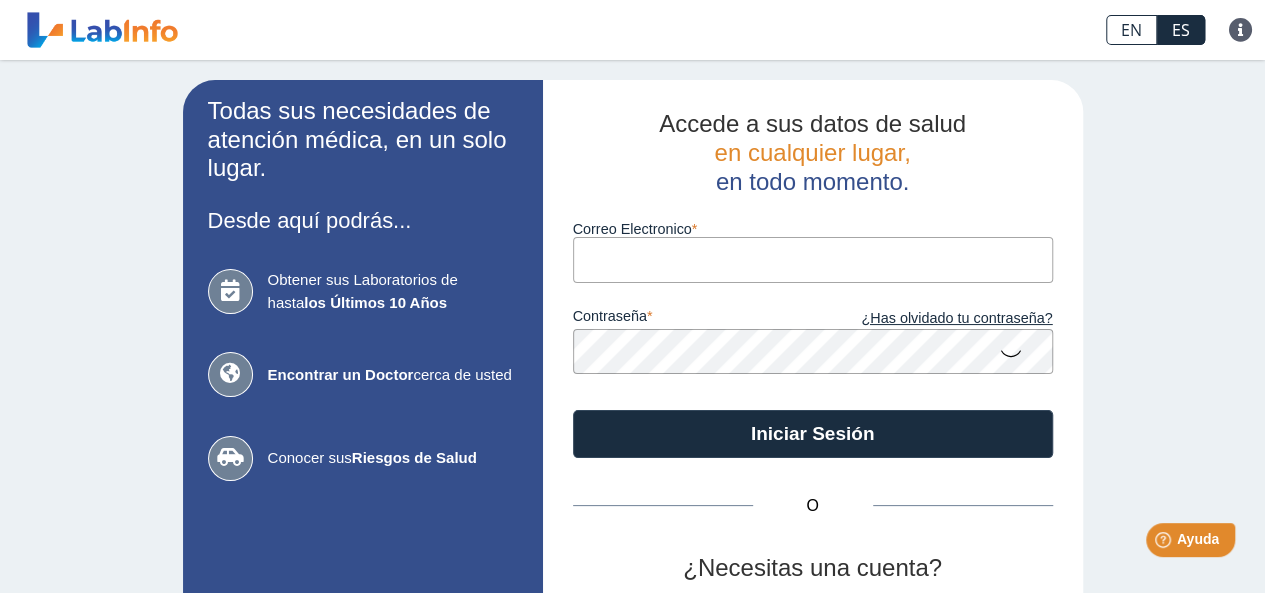 drag, startPoint x: 246, startPoint y: 456, endPoint x: 230, endPoint y: 455, distance: 16.03122 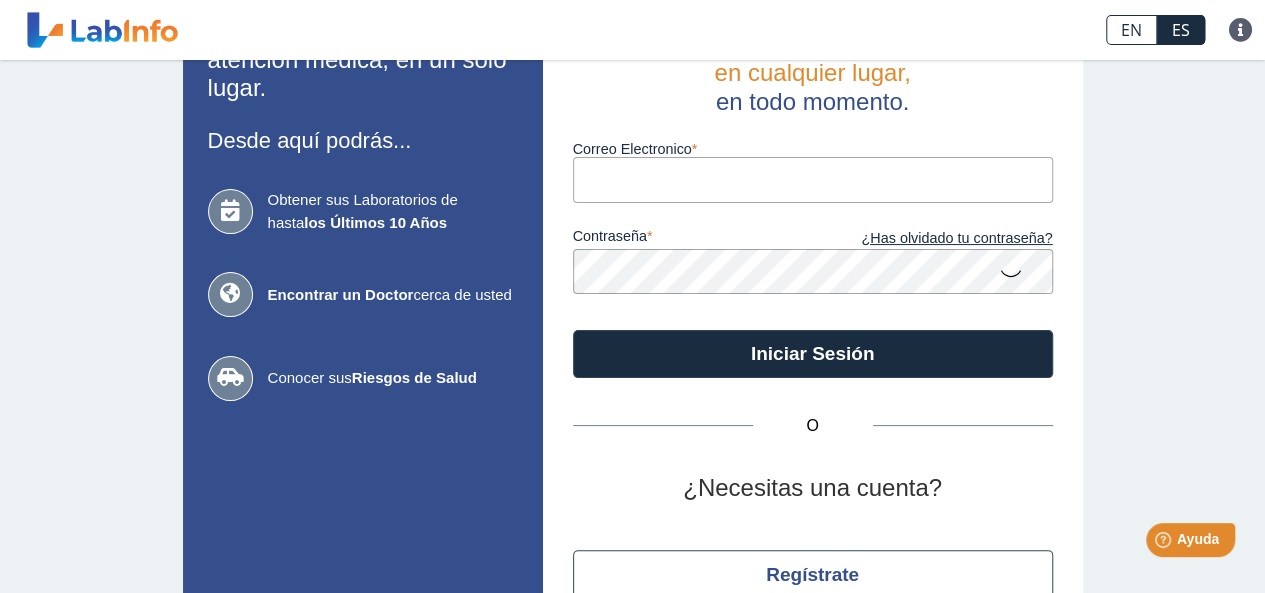 scroll, scrollTop: 0, scrollLeft: 0, axis: both 